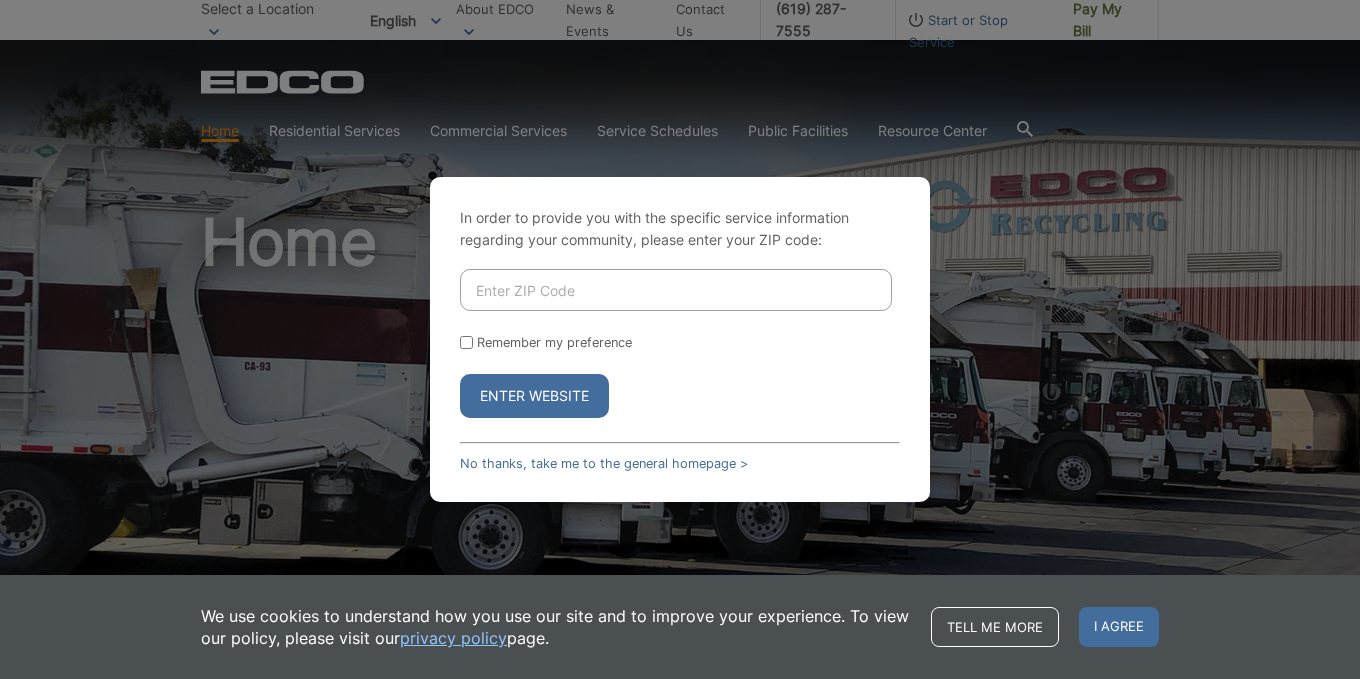 scroll, scrollTop: 0, scrollLeft: 0, axis: both 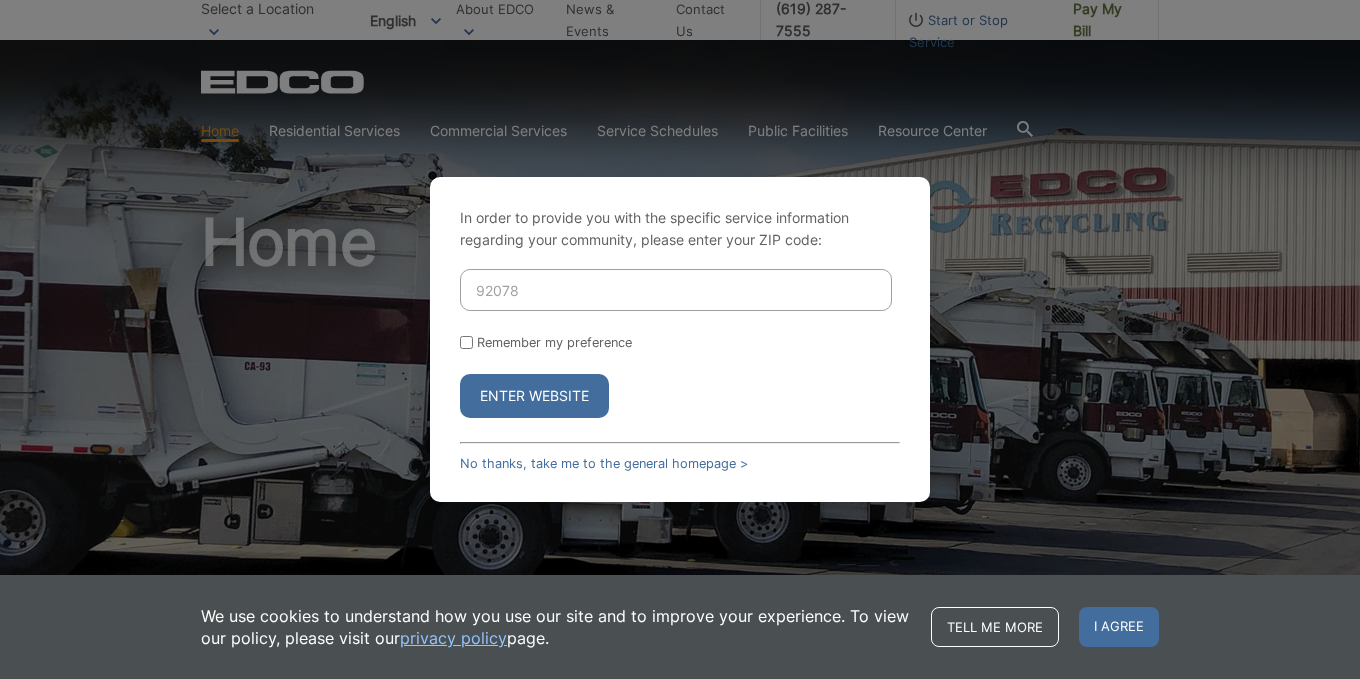 type on "92078" 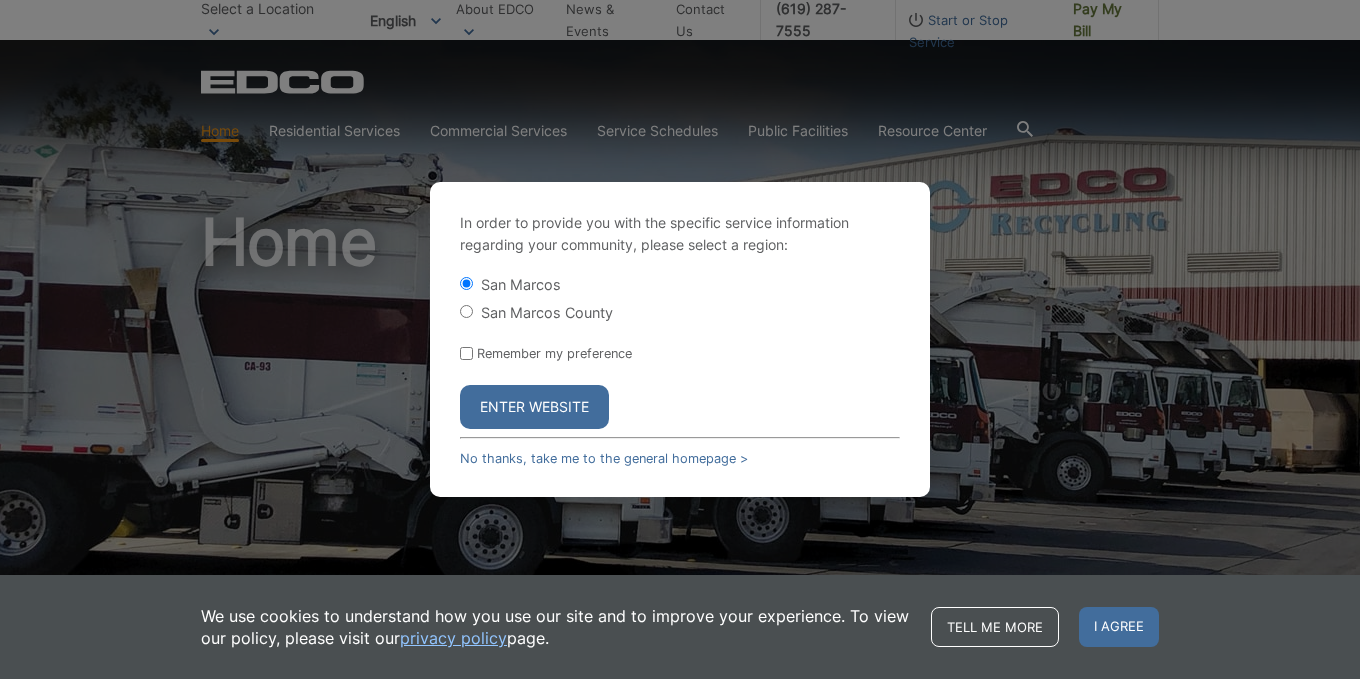 click on "San Marcos County" at bounding box center [547, 312] 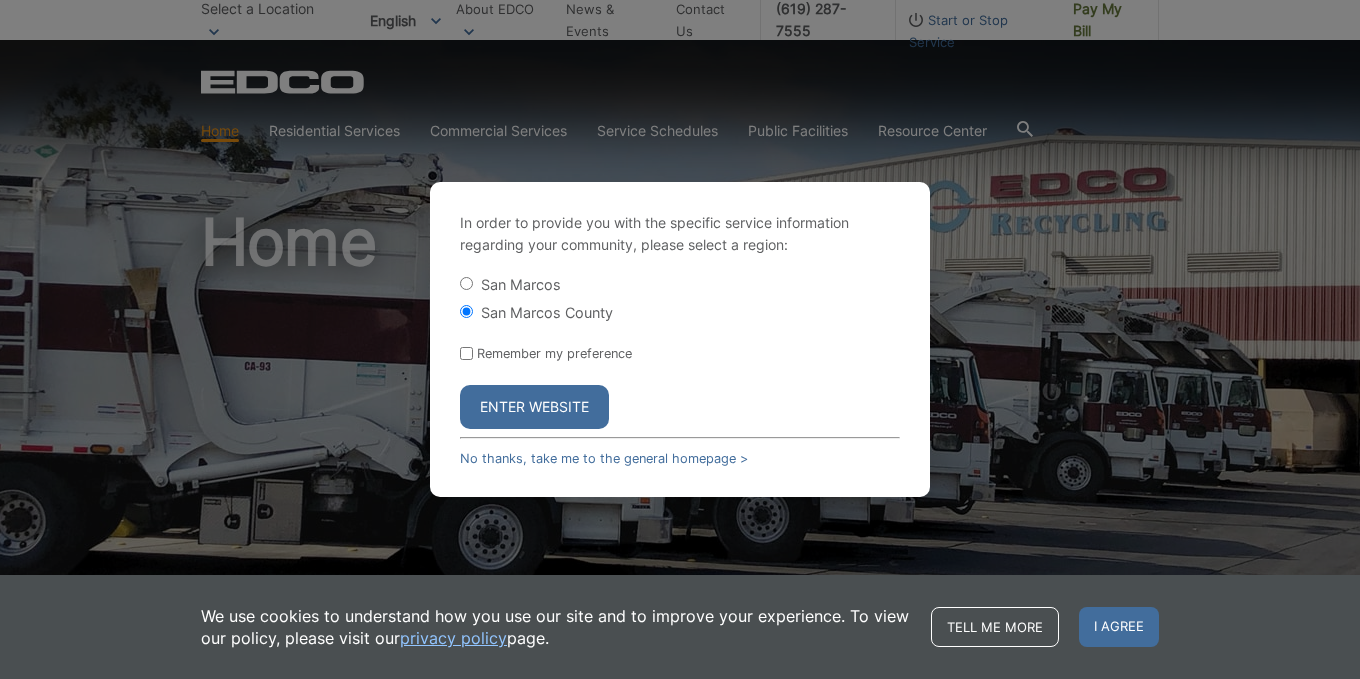 click on "Enter Website" at bounding box center [534, 407] 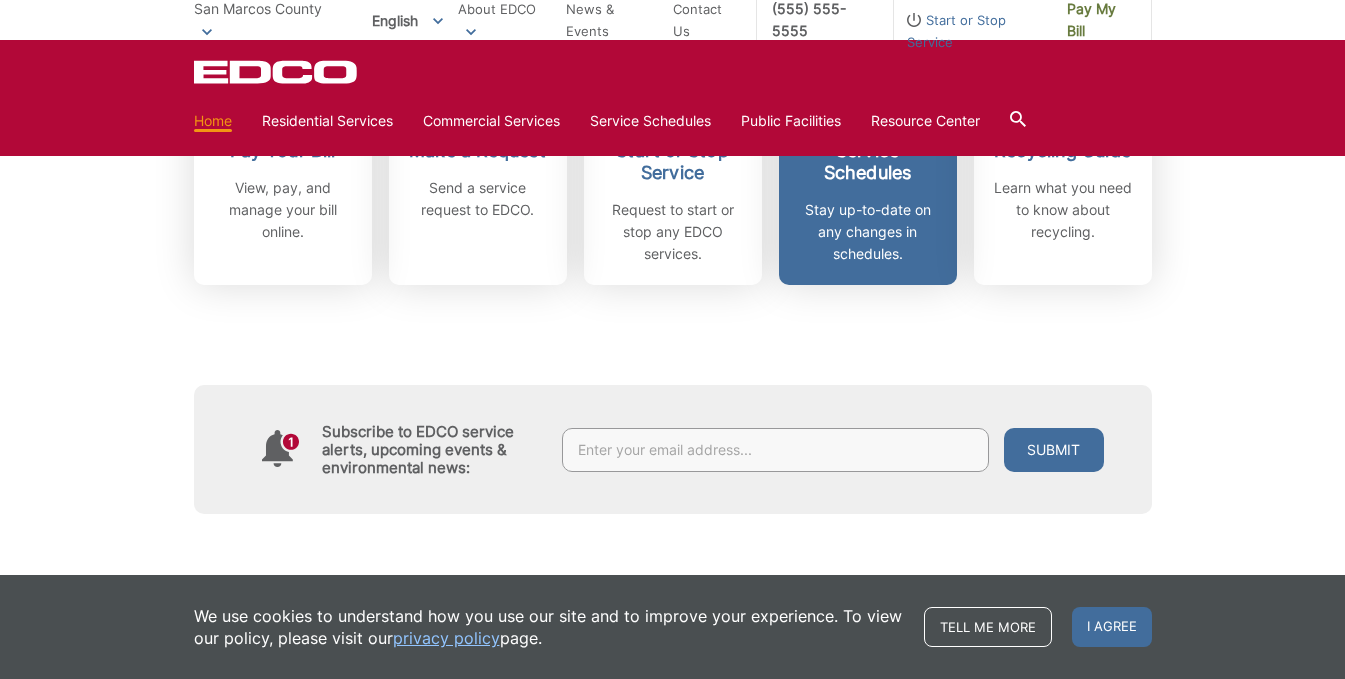 scroll, scrollTop: 600, scrollLeft: 0, axis: vertical 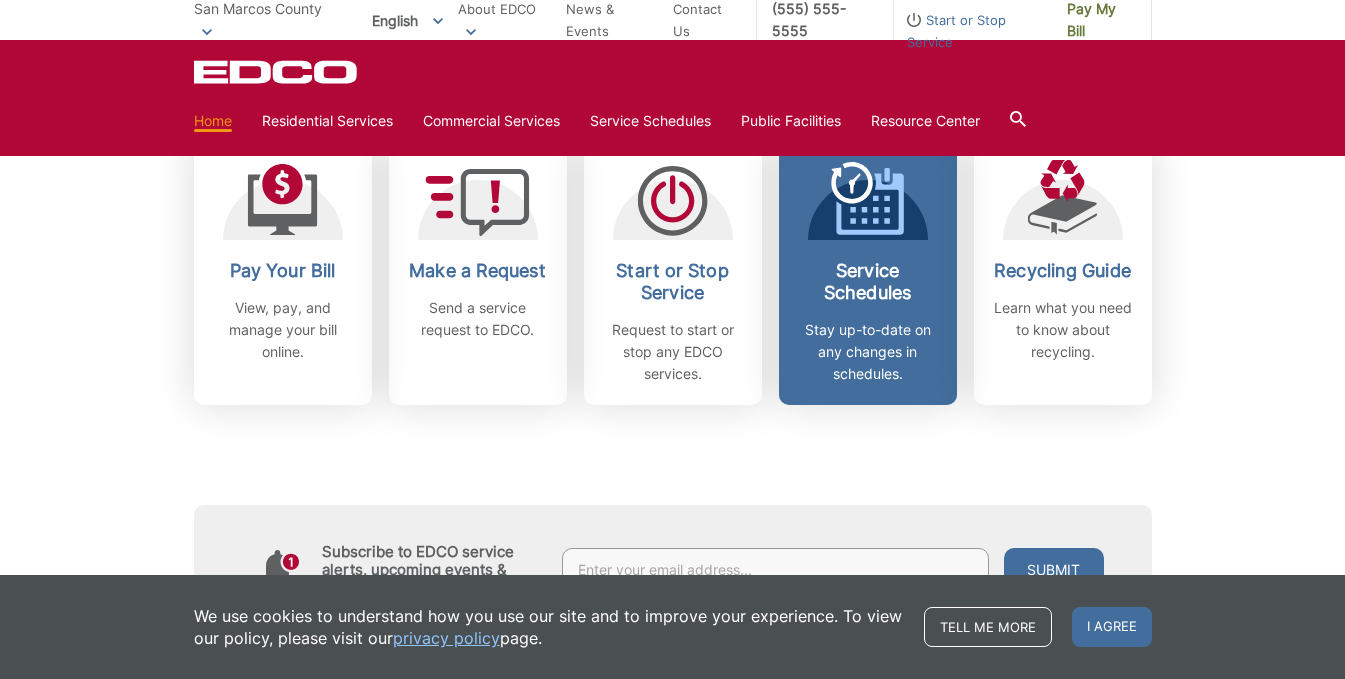 click on "Service Schedules" at bounding box center (868, 282) 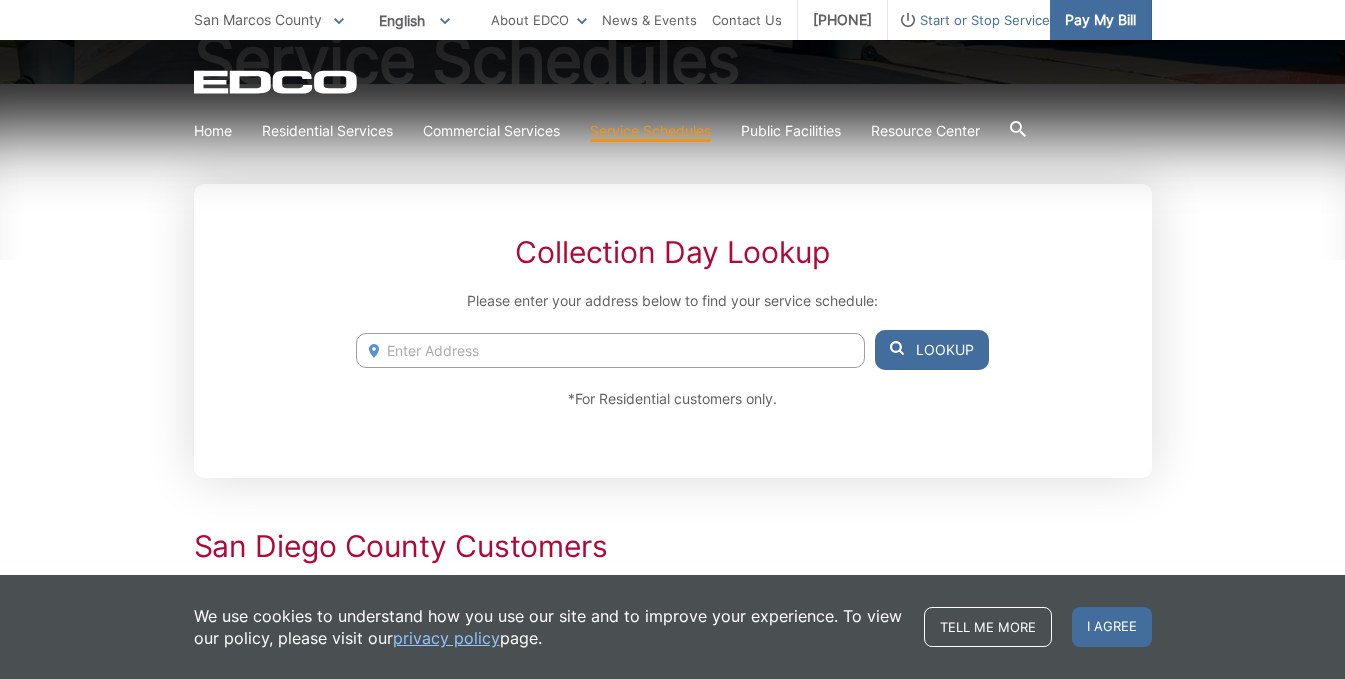scroll, scrollTop: 300, scrollLeft: 0, axis: vertical 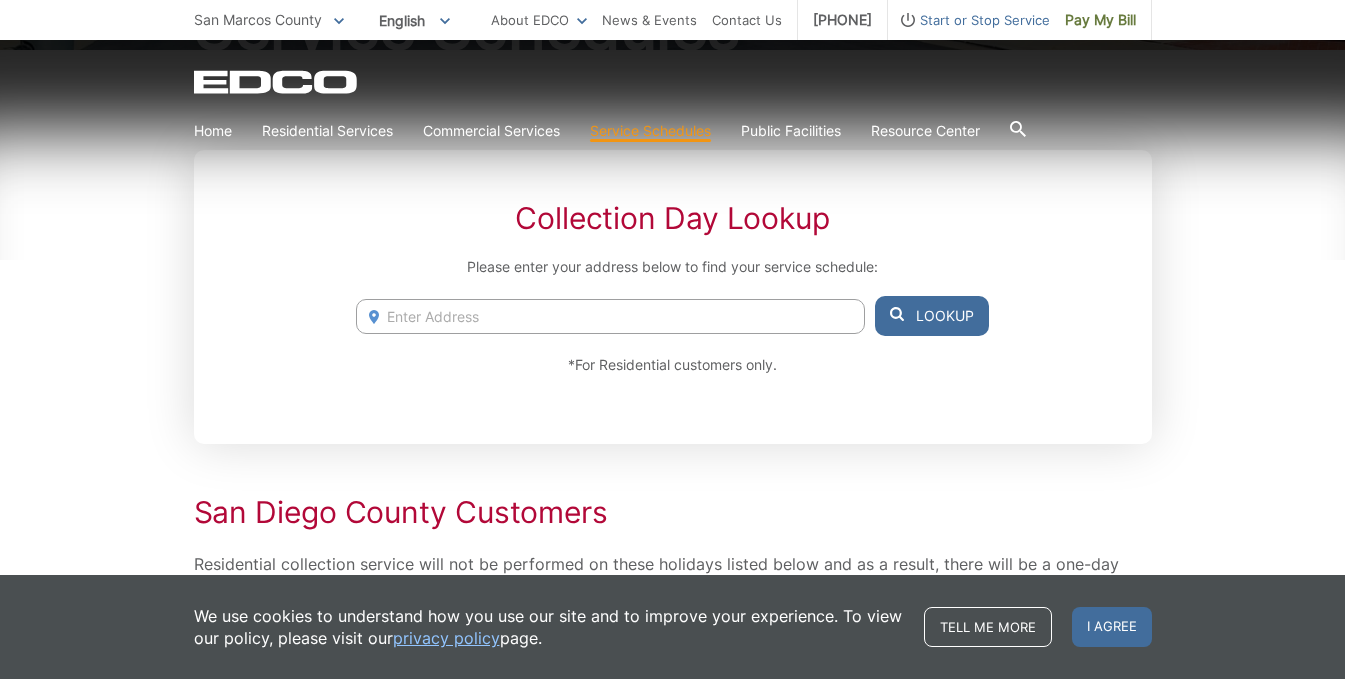 click at bounding box center [610, 316] 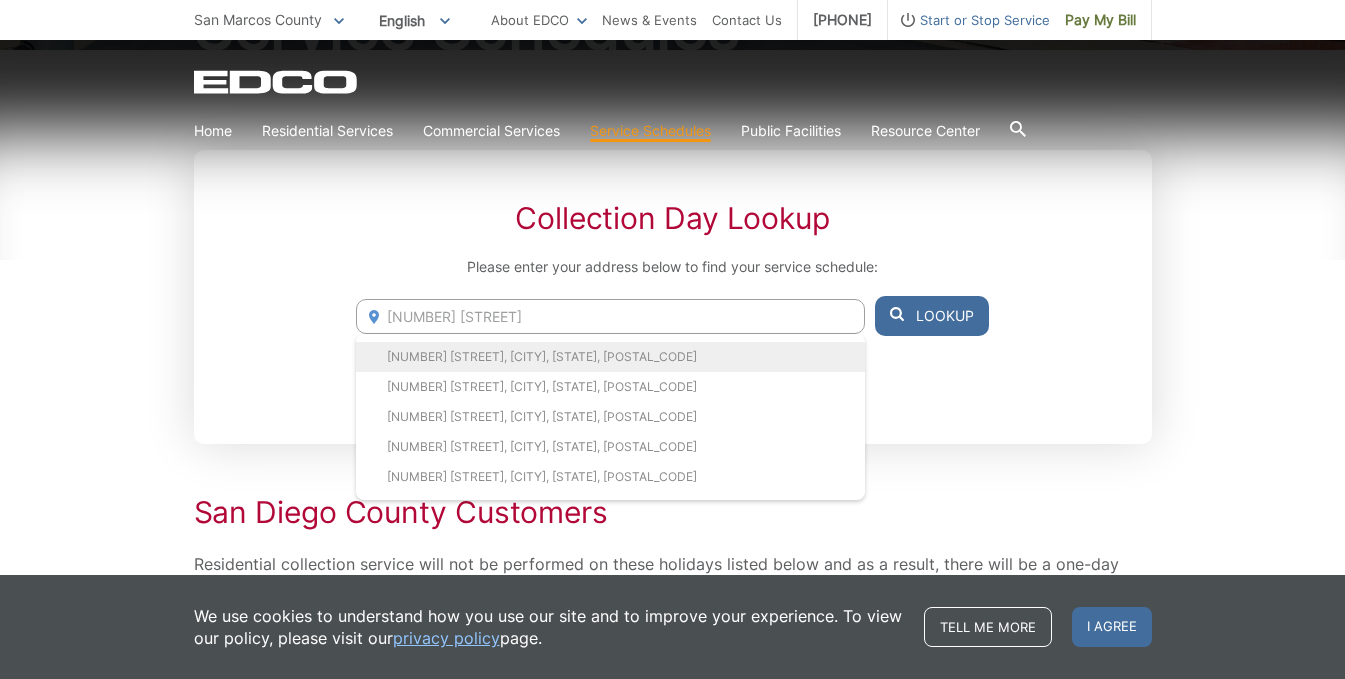 click on "[NUMBER] [STREET], [CITY], [STATE], [POSTAL_CODE]" at bounding box center [610, 357] 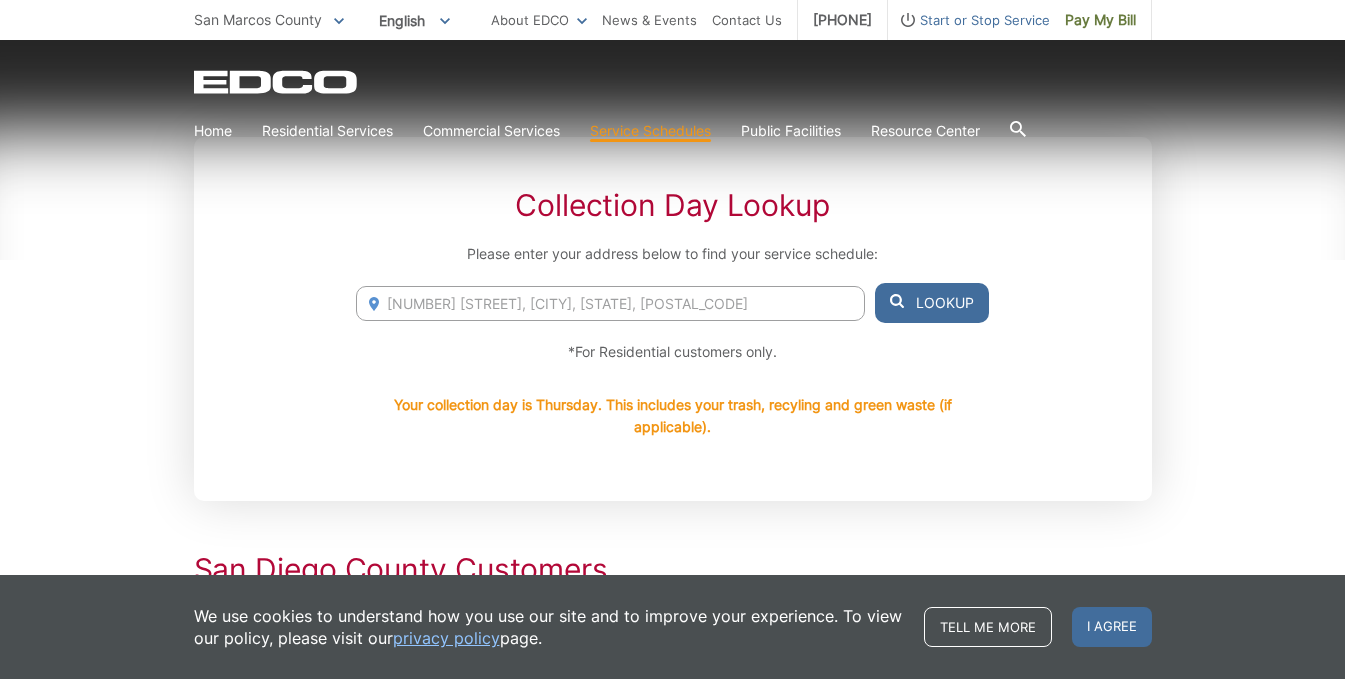 scroll, scrollTop: 400, scrollLeft: 0, axis: vertical 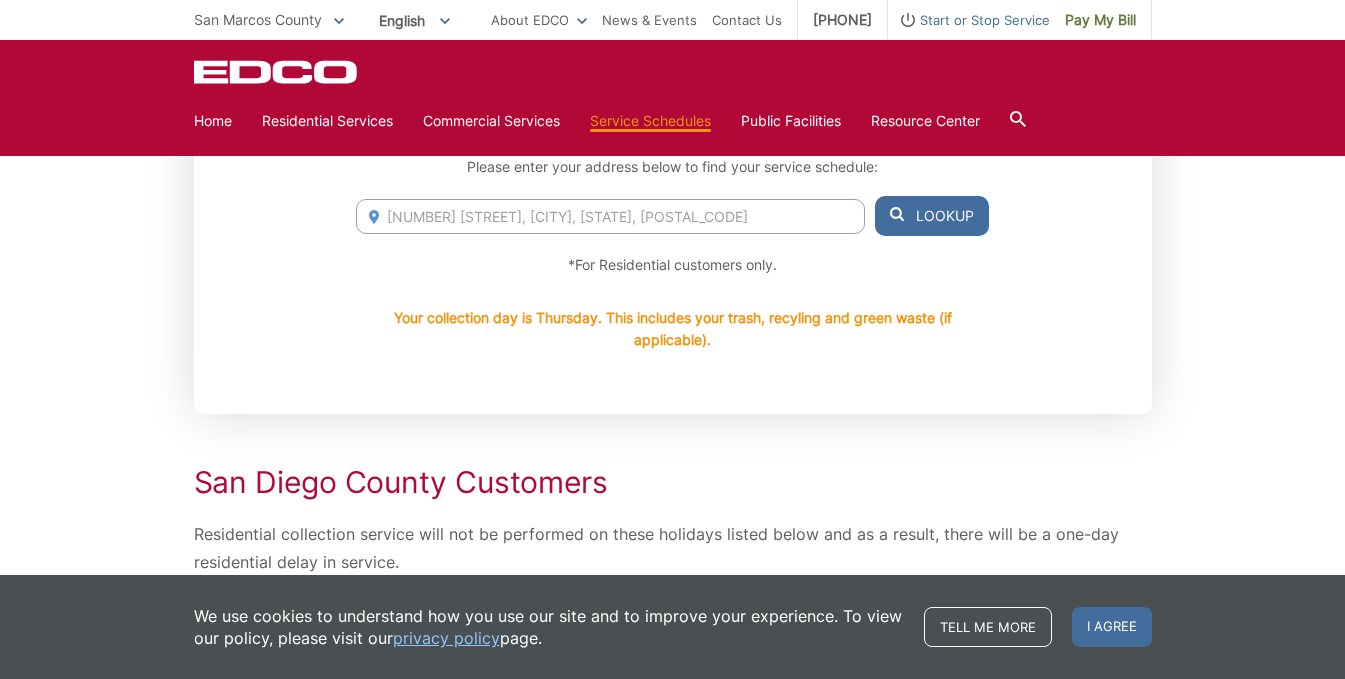 click on "[NUMBER] [STREET], [CITY], [STATE], [POSTAL_CODE]" at bounding box center [610, 216] 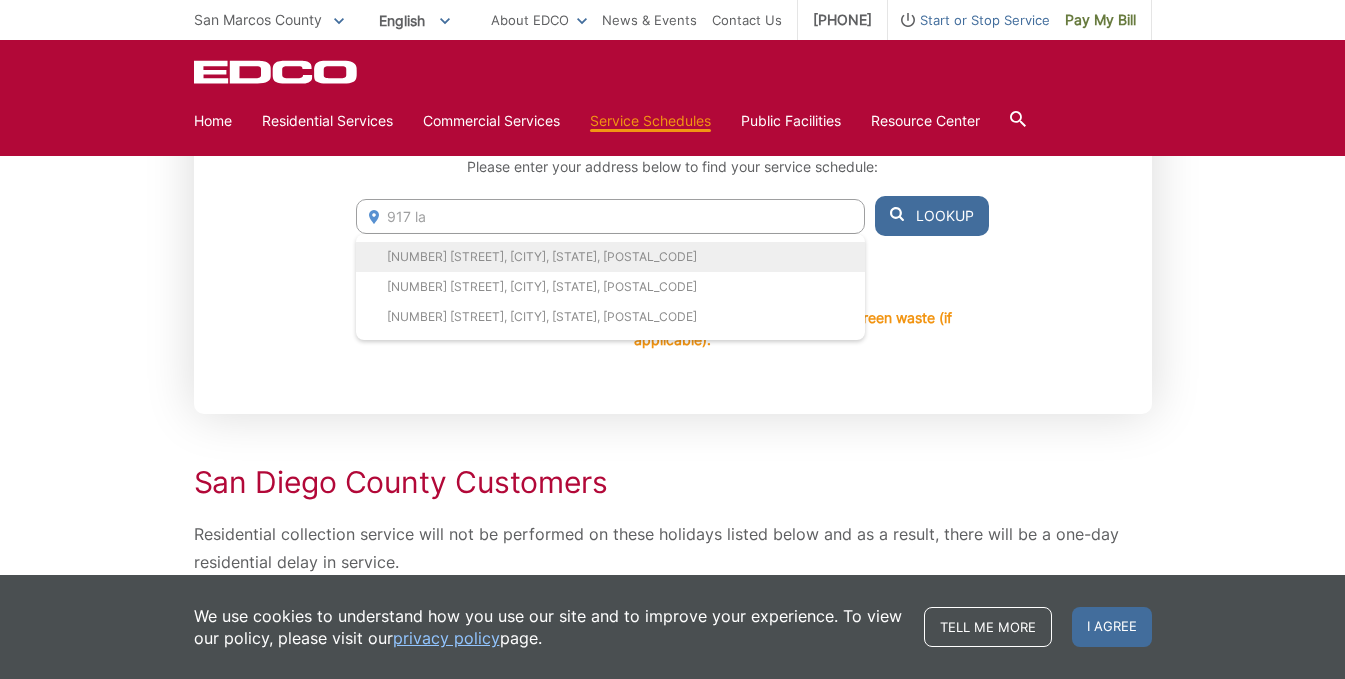 click on "[NUMBER] [STREET], [CITY], [STATE], [POSTAL_CODE]" at bounding box center [610, 257] 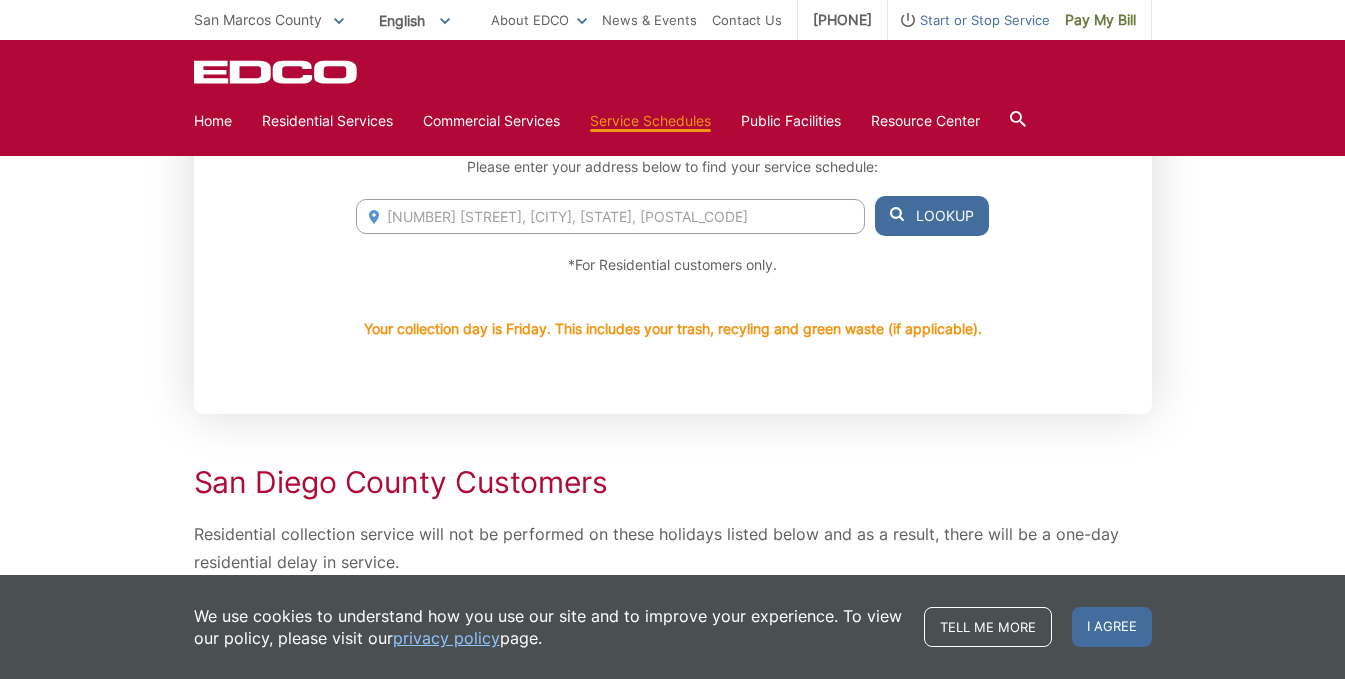 click on "[NUMBER] [STREET], [CITY], [STATE], [POSTAL_CODE]" at bounding box center [610, 216] 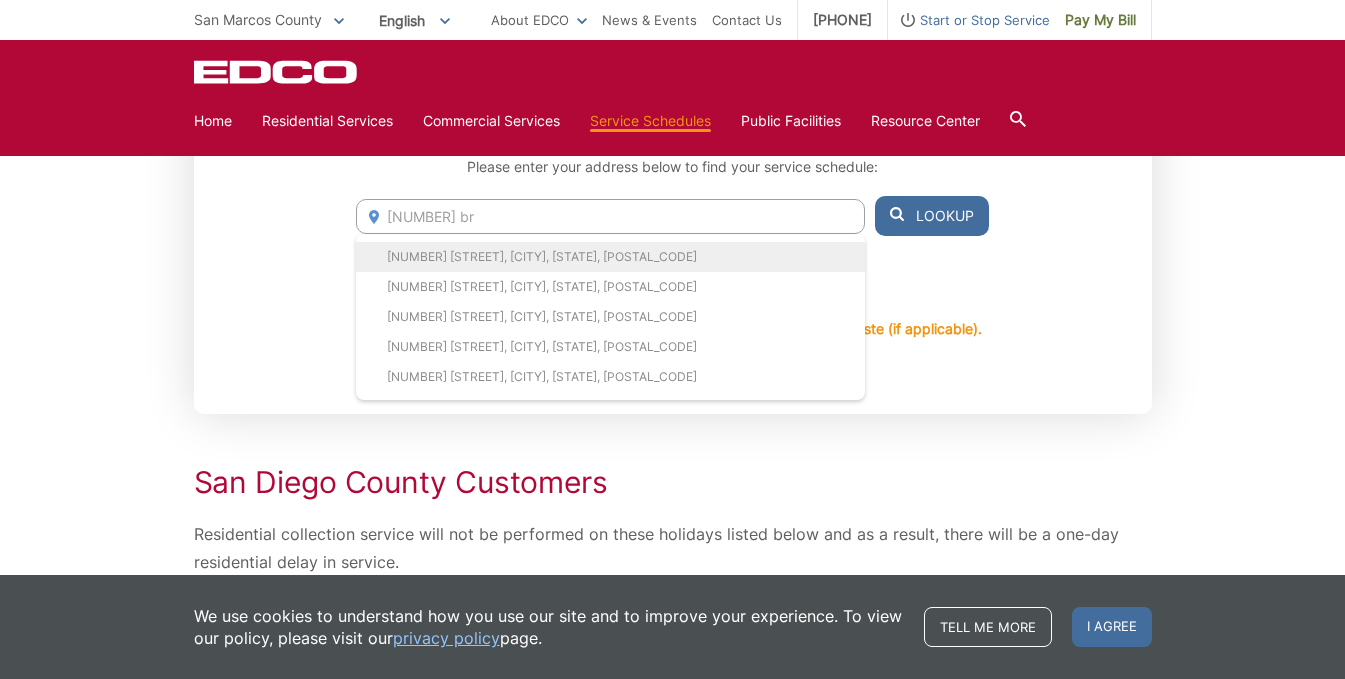 click on "[NUMBER] [STREET], [CITY], [STATE], [POSTAL_CODE]" at bounding box center (610, 257) 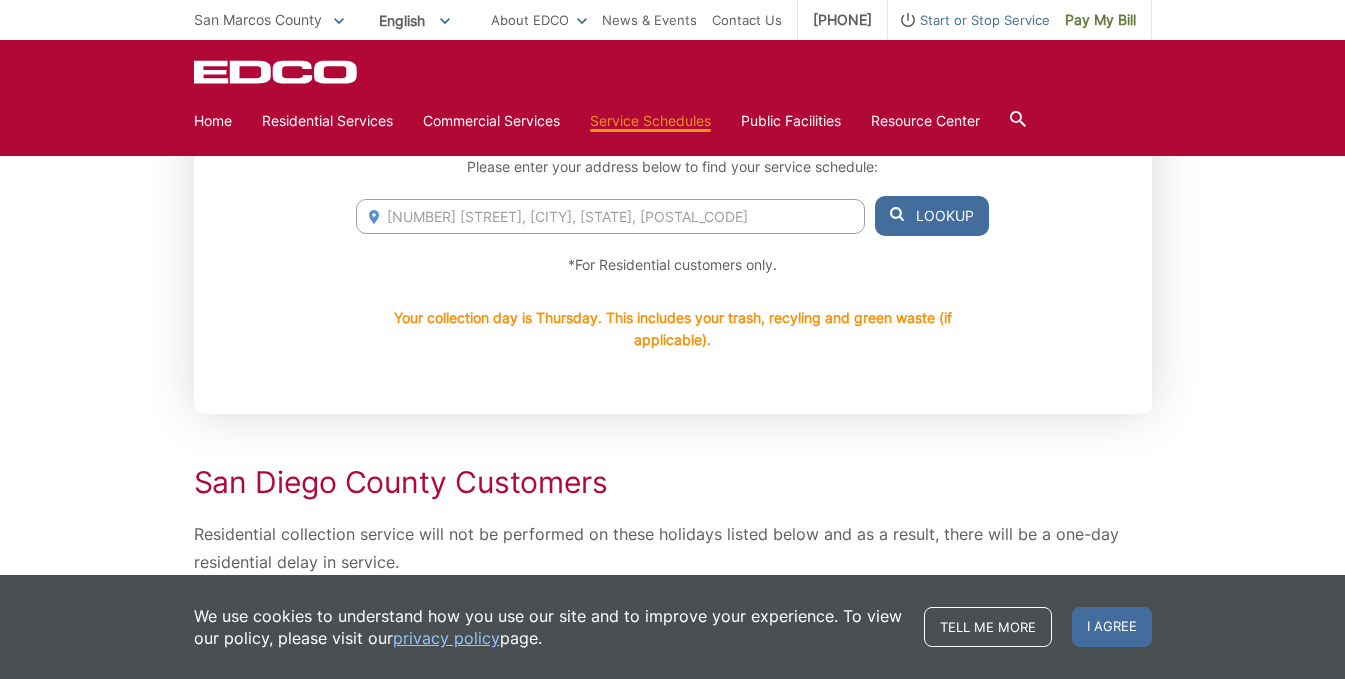click on "Lookup" at bounding box center [932, 216] 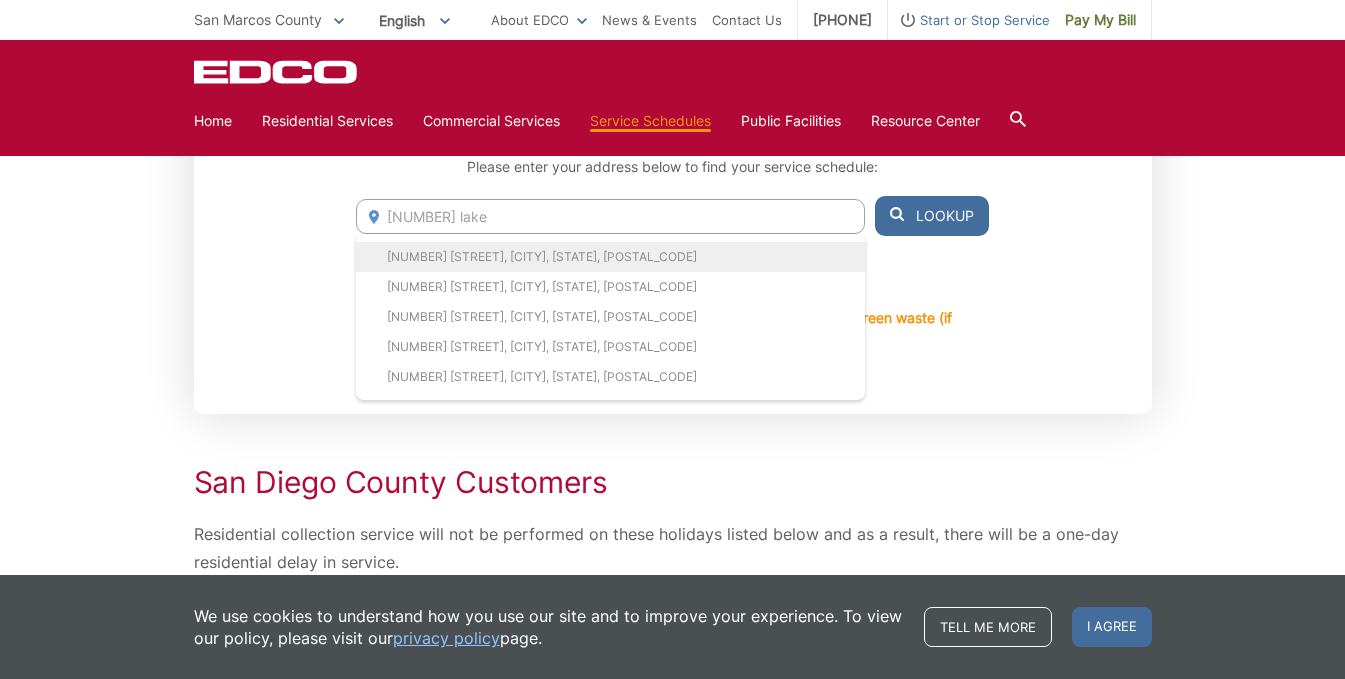 click on "[NUMBER] [STREET], [CITY], [STATE], [POSTAL_CODE]" at bounding box center (610, 257) 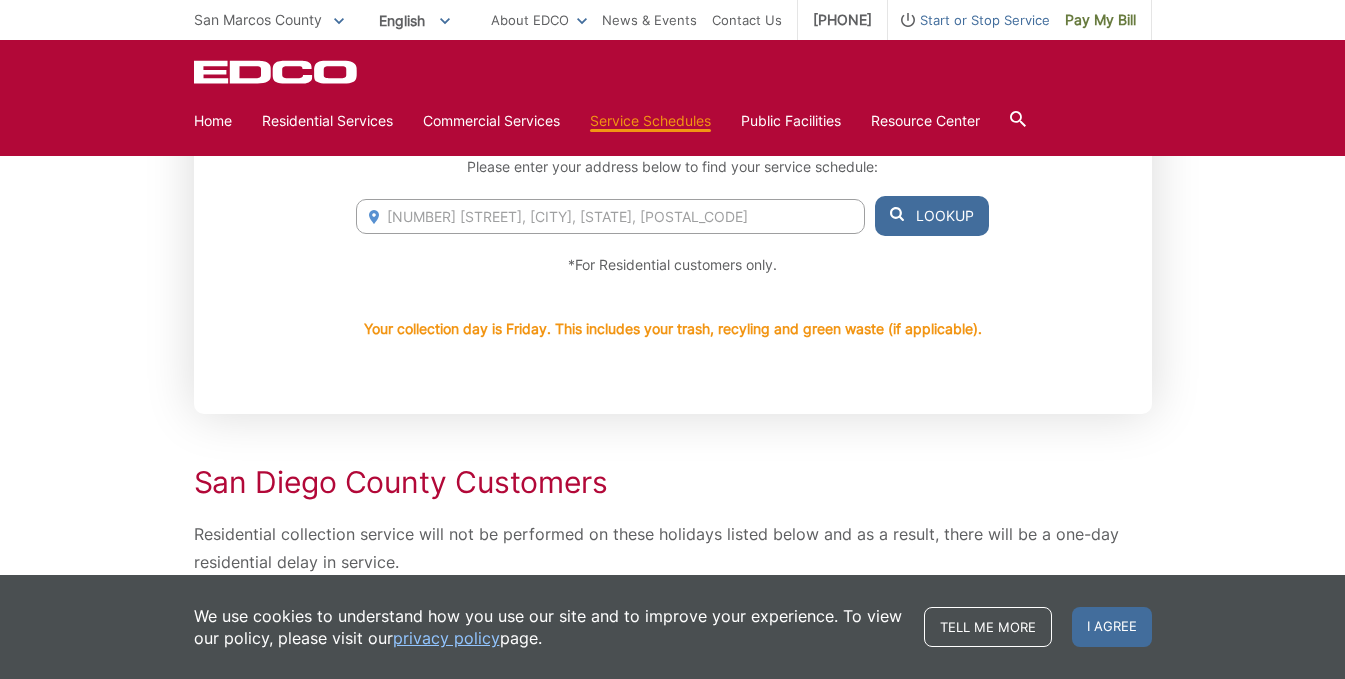 click on "[NUMBER] [STREET], [CITY], [STATE], [POSTAL_CODE]" at bounding box center [610, 216] 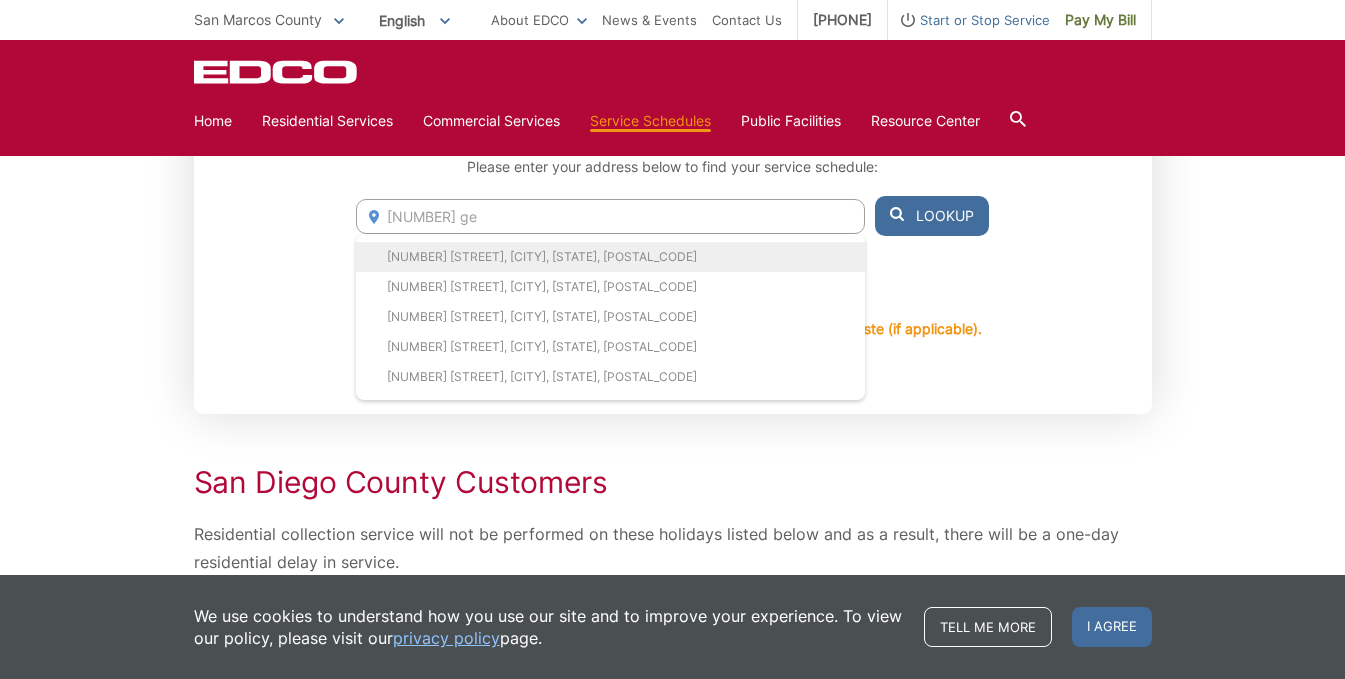 click on "[NUMBER] [STREET], [CITY], [STATE], [POSTAL_CODE]" at bounding box center [610, 257] 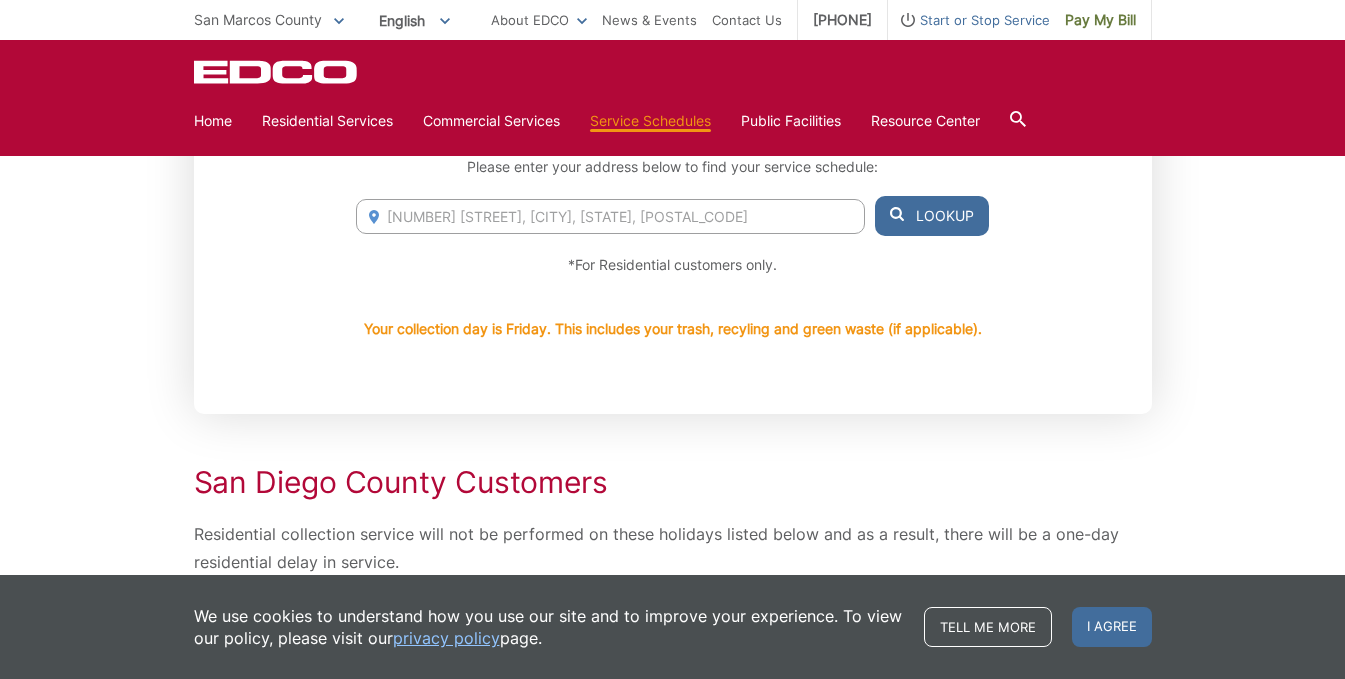 click 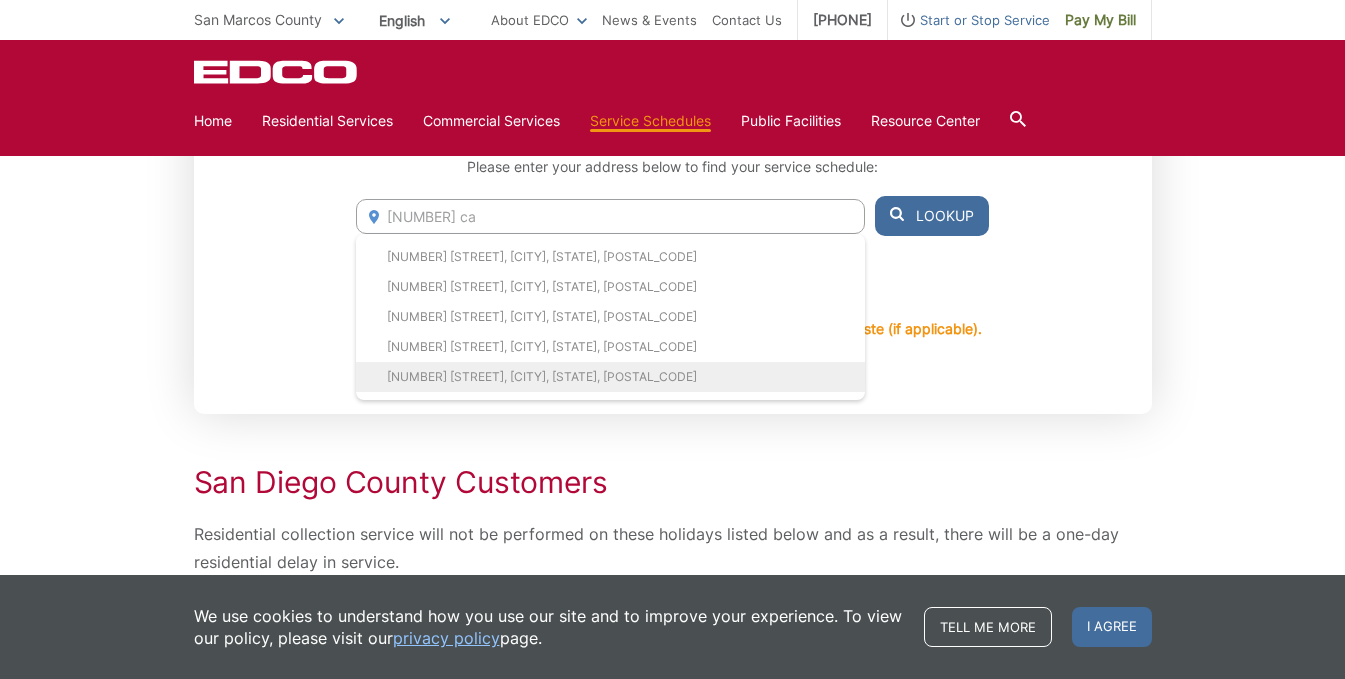 click on "[NUMBER] [STREET], [CITY], [STATE], [POSTAL_CODE]" at bounding box center [610, 377] 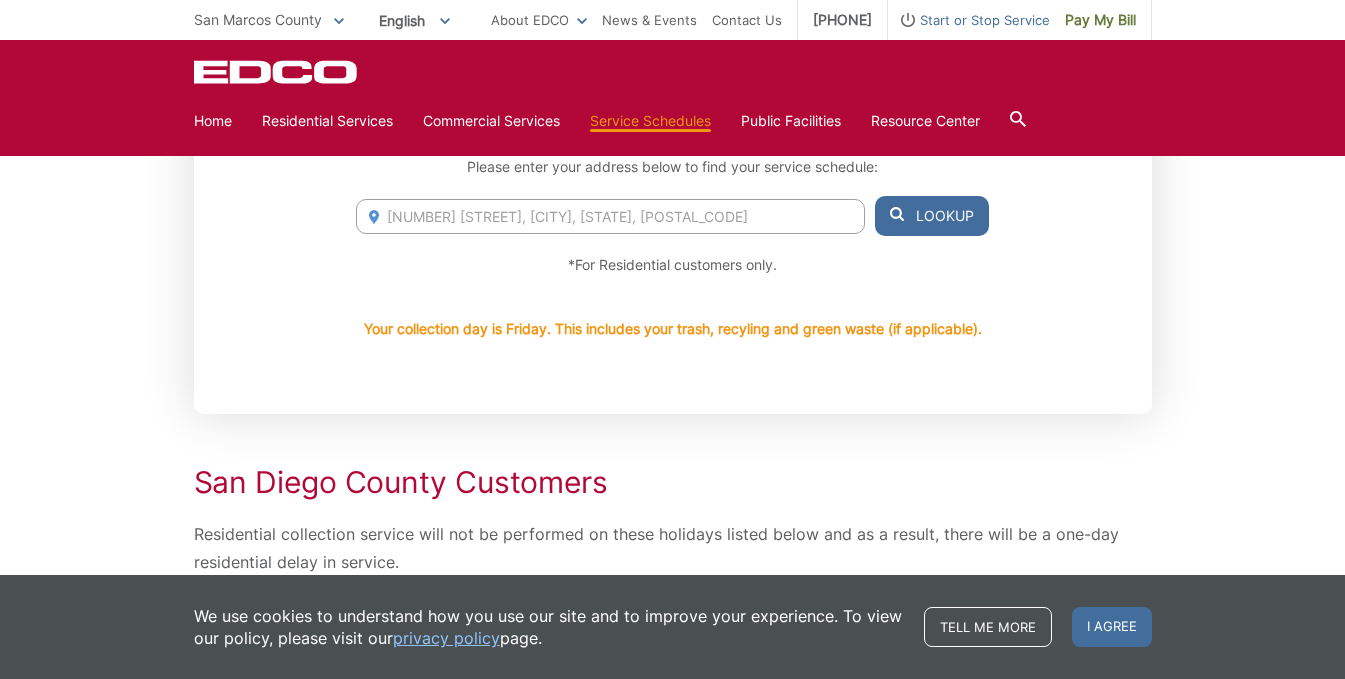 click on "Lookup" at bounding box center [932, 216] 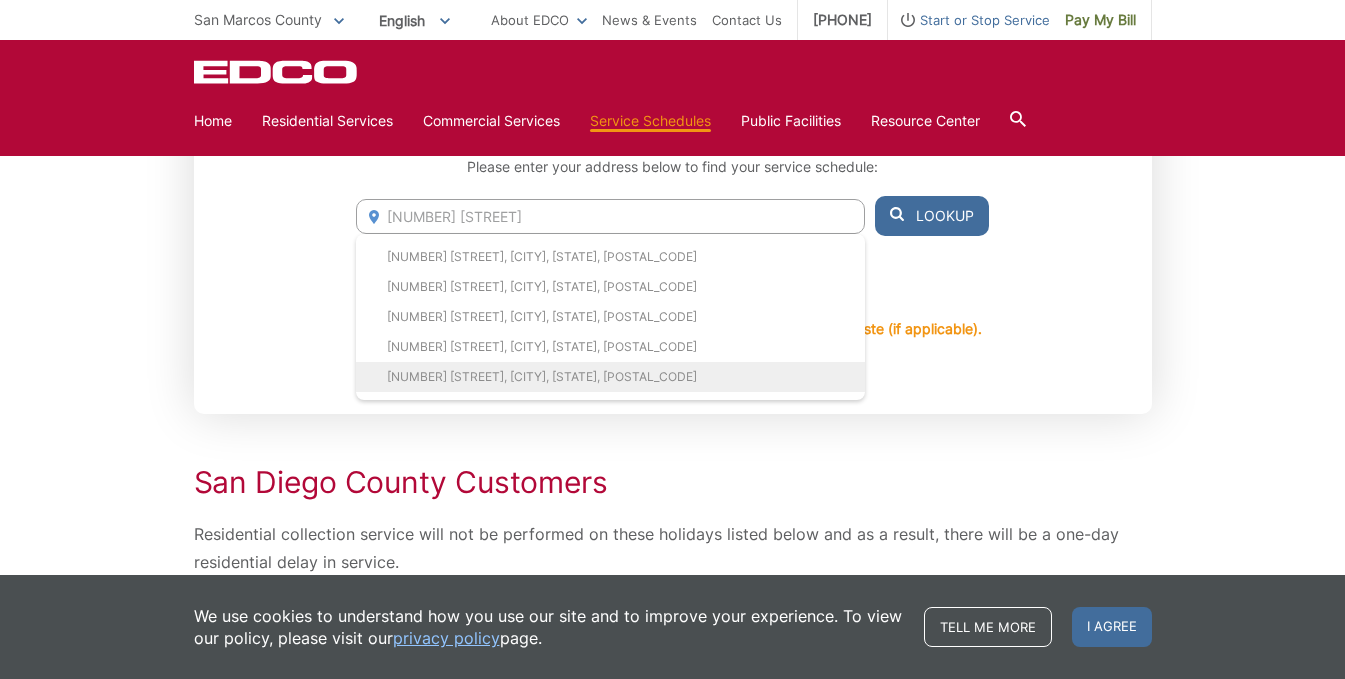 click on "[NUMBER] [STREET], [CITY], [STATE], [POSTAL_CODE]" at bounding box center (610, 377) 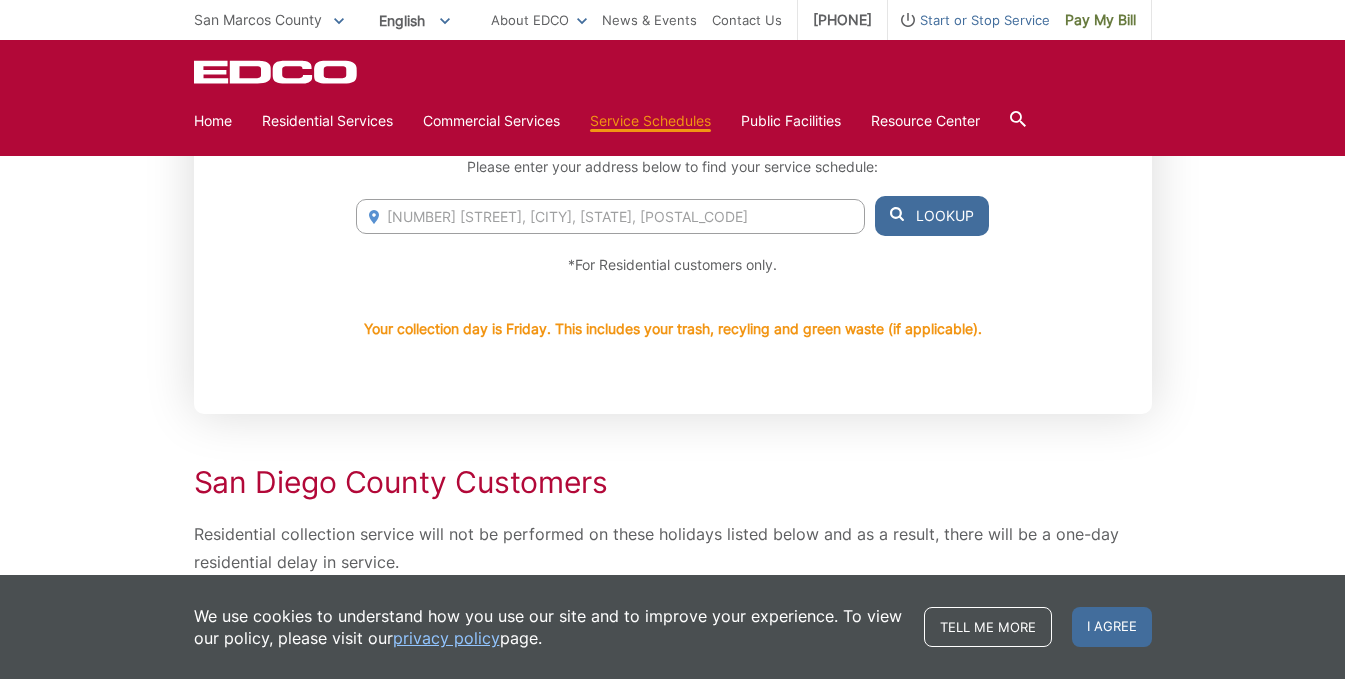 click on "[NUMBER] [STREET], [CITY], [STATE], [POSTAL_CODE]" at bounding box center (610, 216) 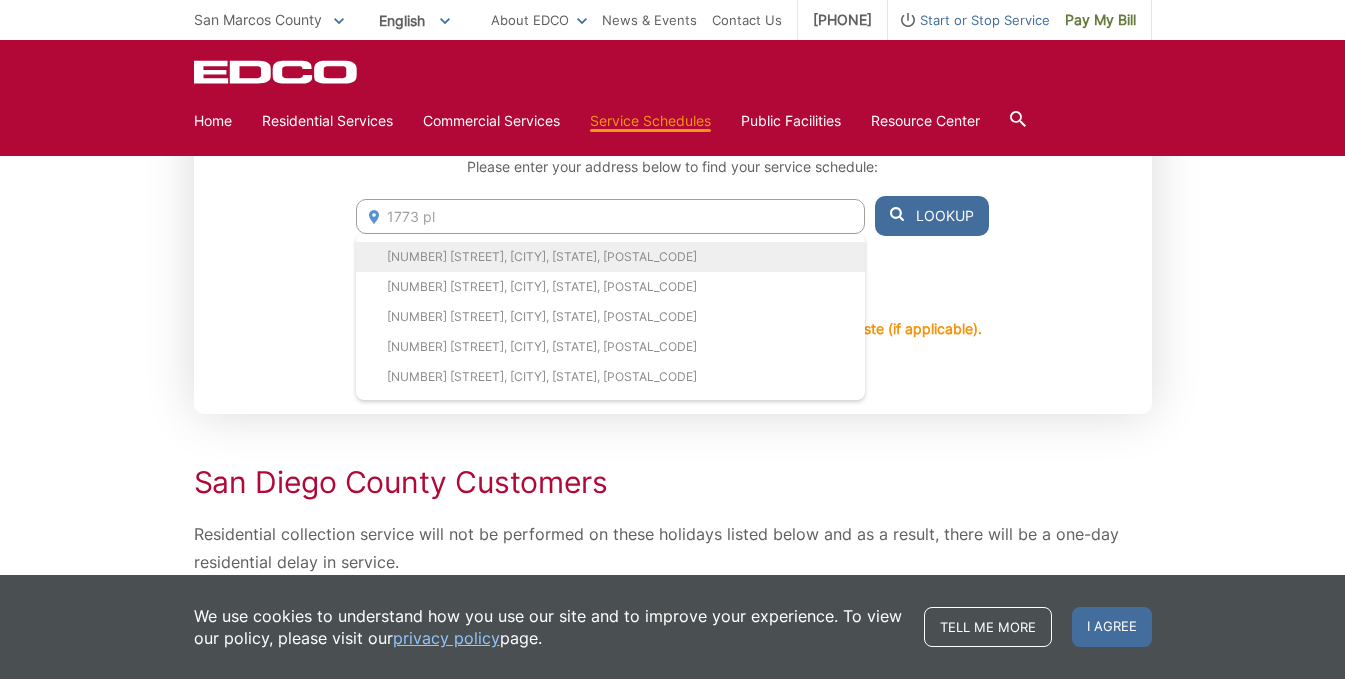 click on "[NUMBER] [STREET], [CITY], [STATE], [POSTAL_CODE]" at bounding box center [610, 257] 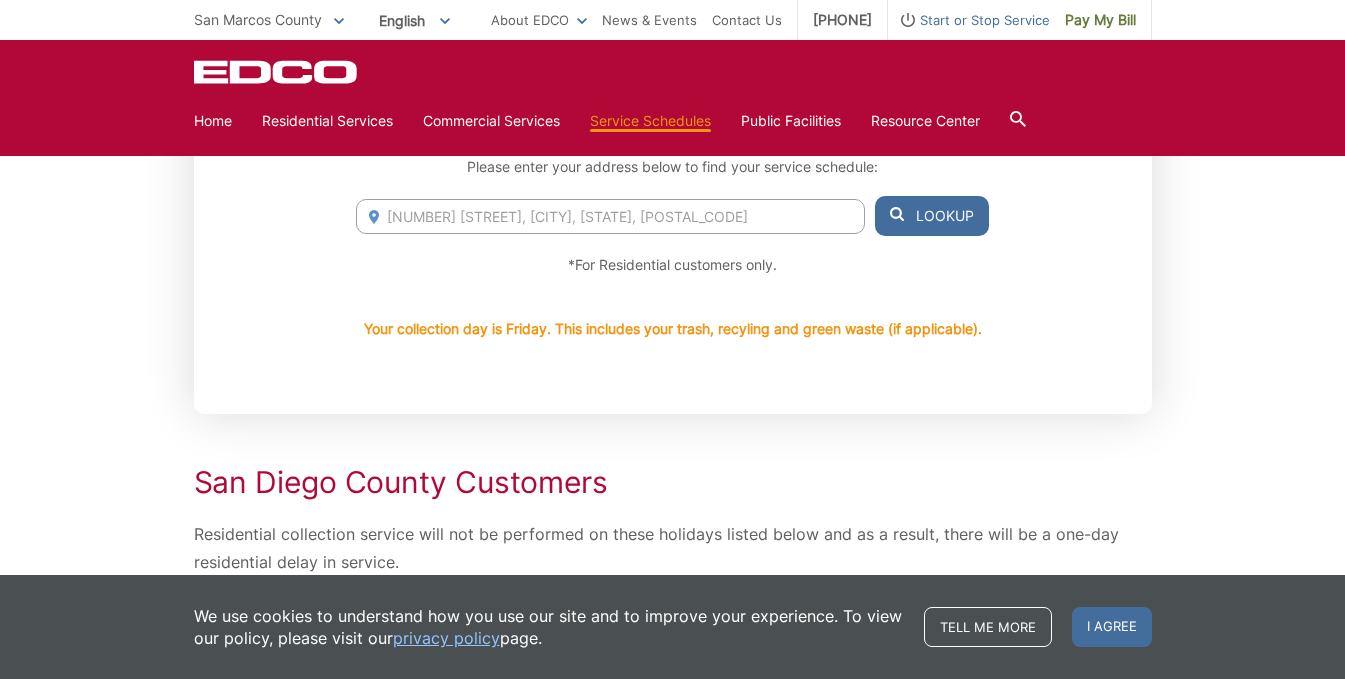click on "Lookup" at bounding box center (932, 216) 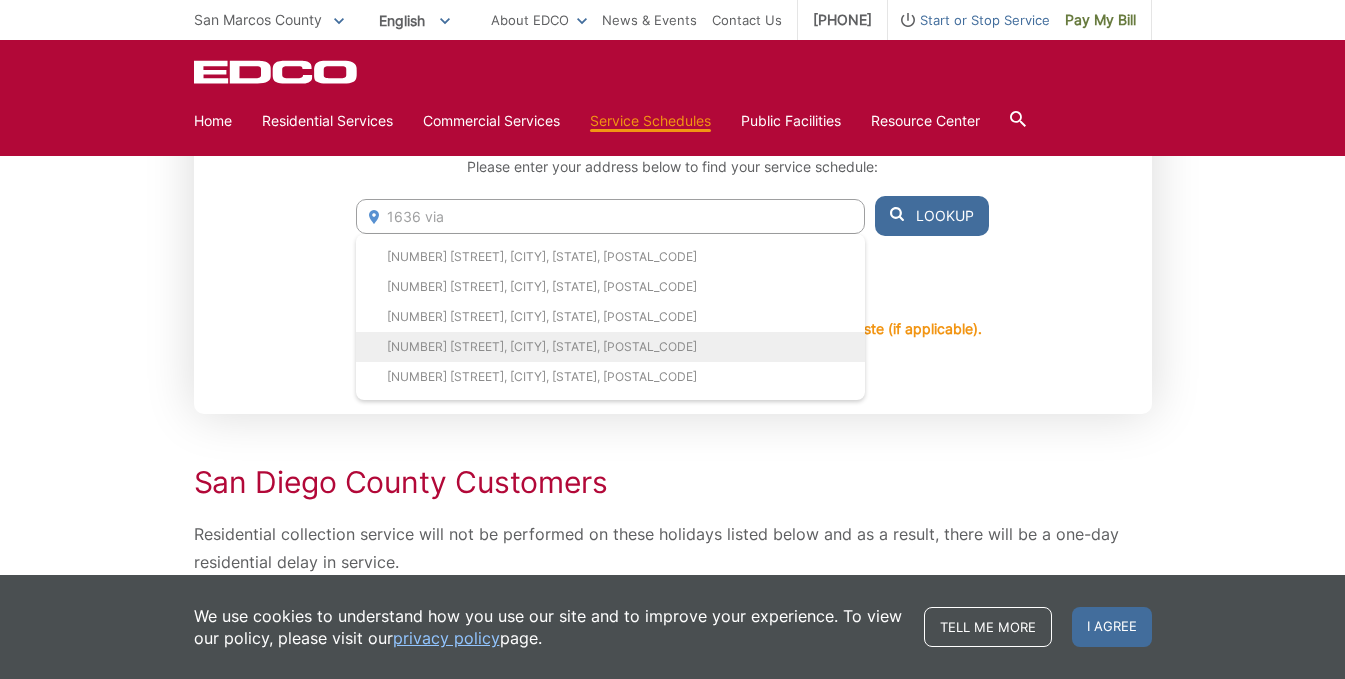 click on "[NUMBER] [STREET], [CITY], [STATE], [POSTAL_CODE]" at bounding box center (610, 347) 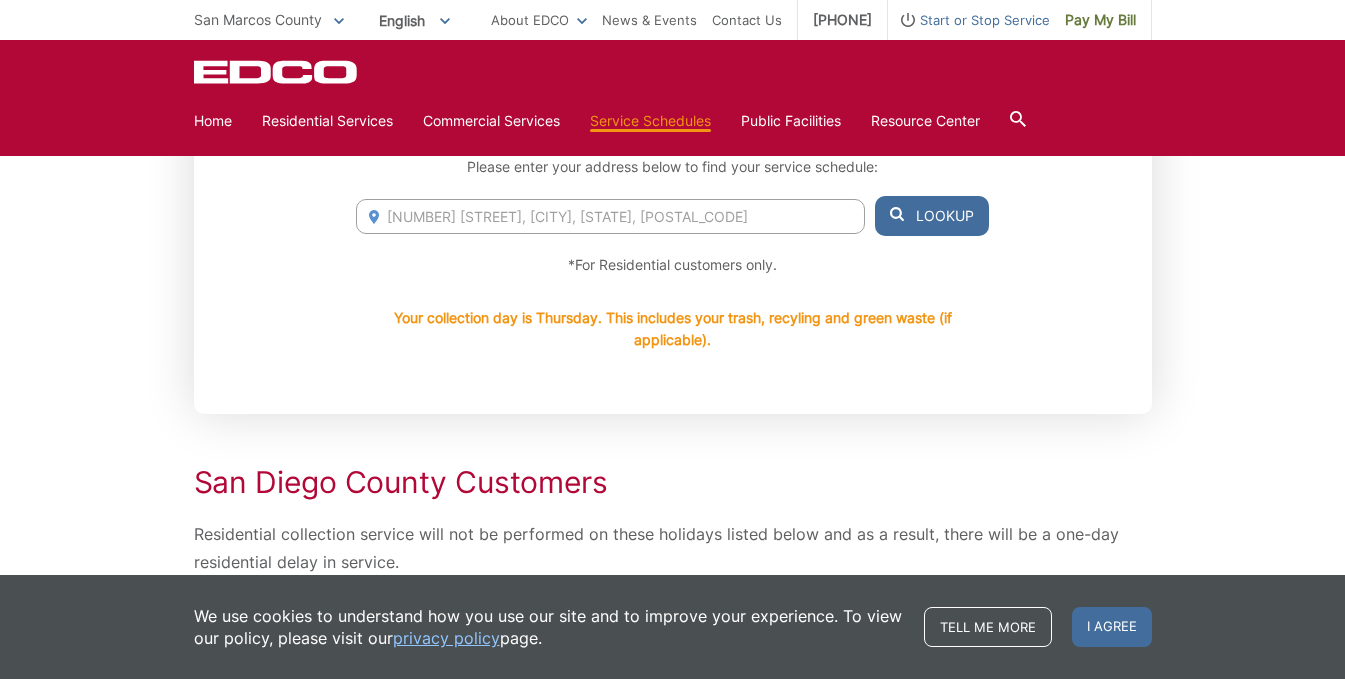 click on "Lookup" at bounding box center (932, 216) 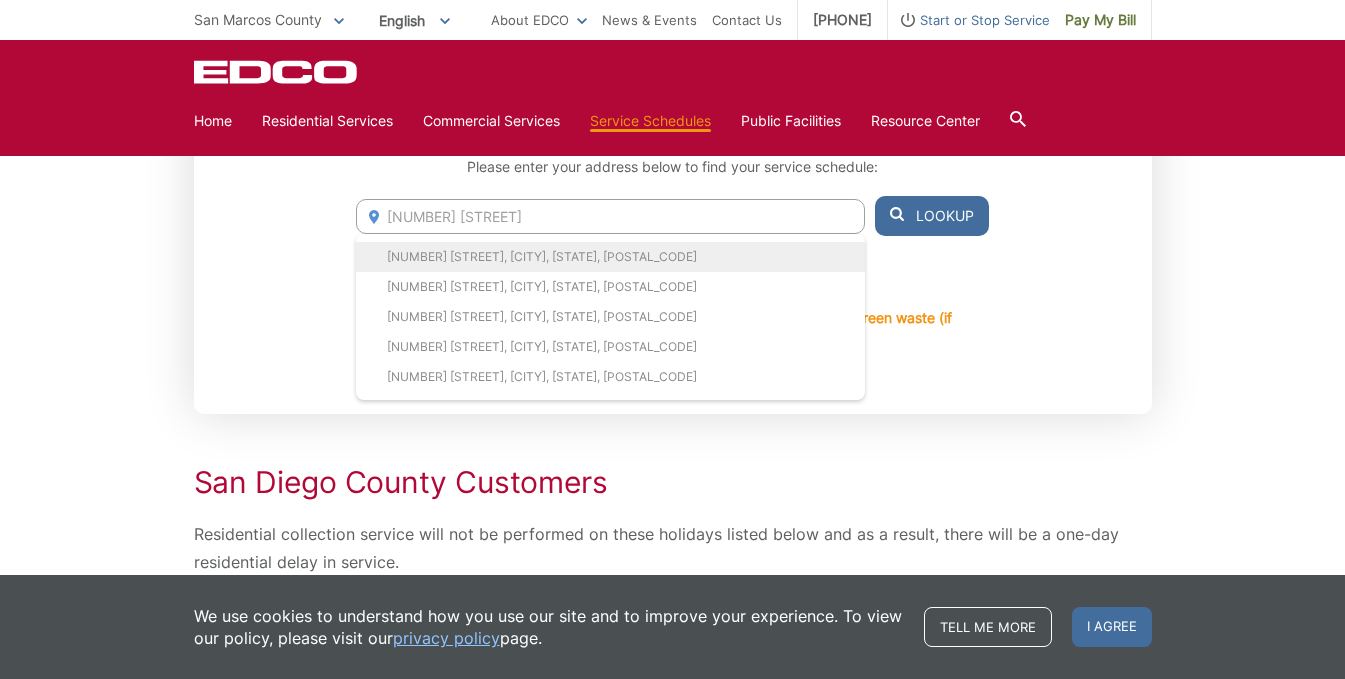 click on "[NUMBER] [STREET], [CITY], [STATE], [POSTAL_CODE]" at bounding box center [610, 257] 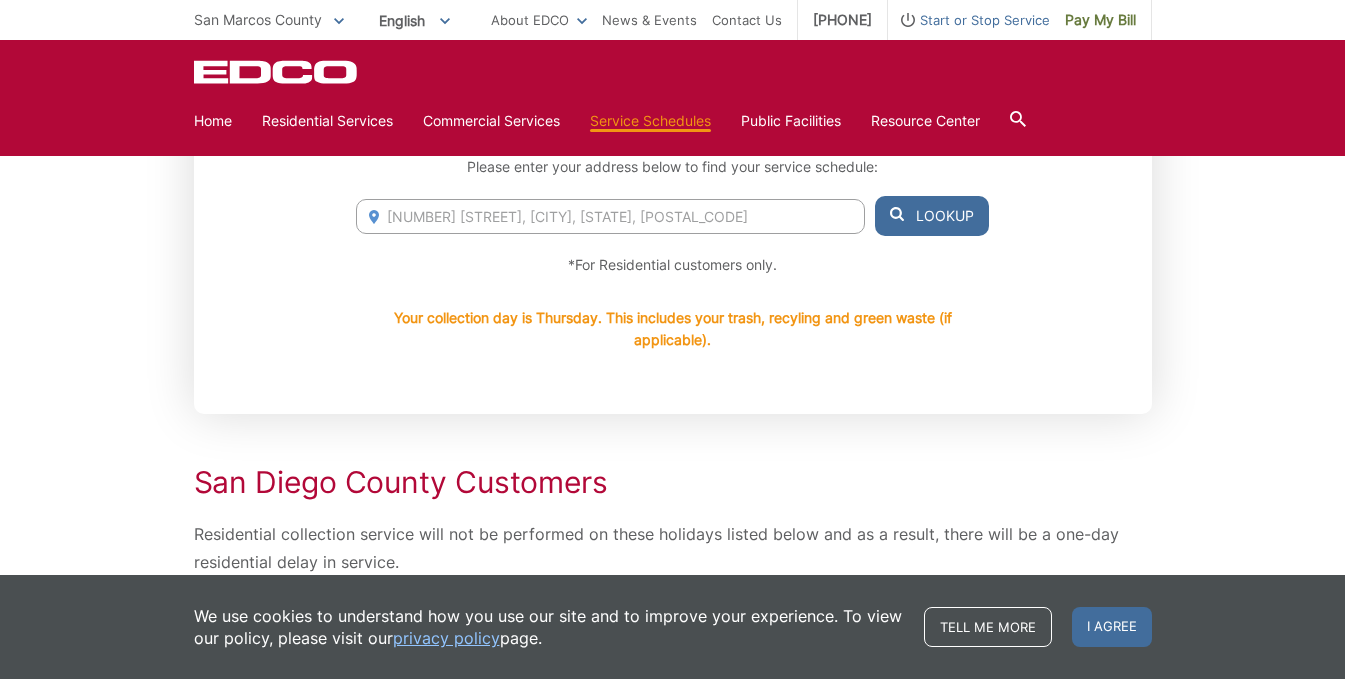 click on "[NUMBER] [STREET], [CITY], [STATE], [POSTAL_CODE]" at bounding box center [610, 216] 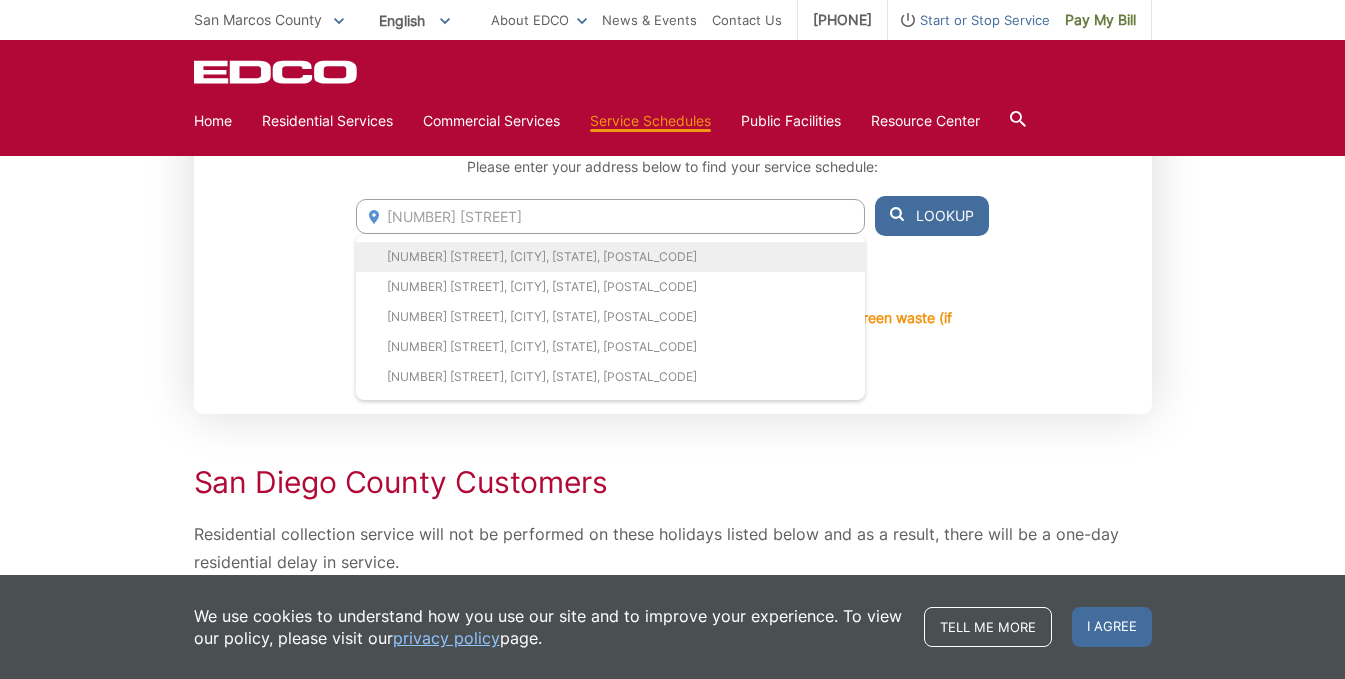 click on "[NUMBER] [STREET], [CITY], [STATE], [POSTAL_CODE]" at bounding box center (610, 257) 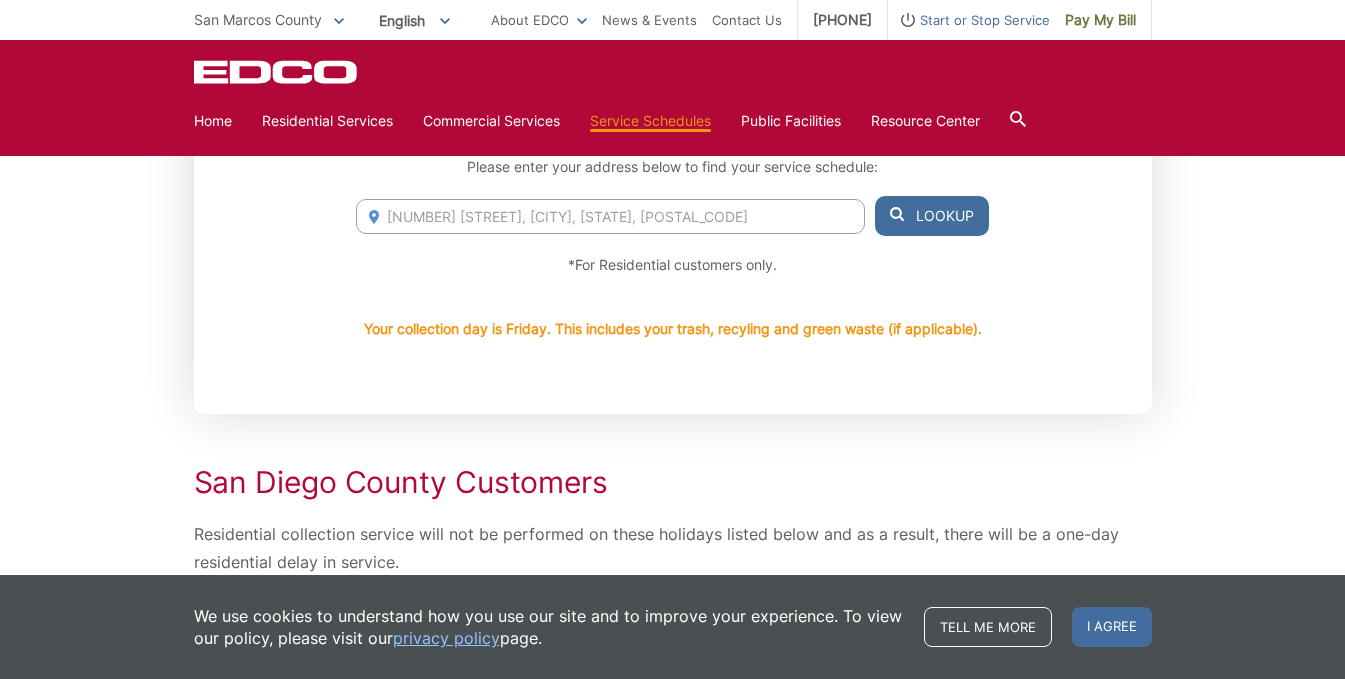 click on "[NUMBER] [STREET], [CITY], [STATE], [POSTAL_CODE]" at bounding box center [610, 216] 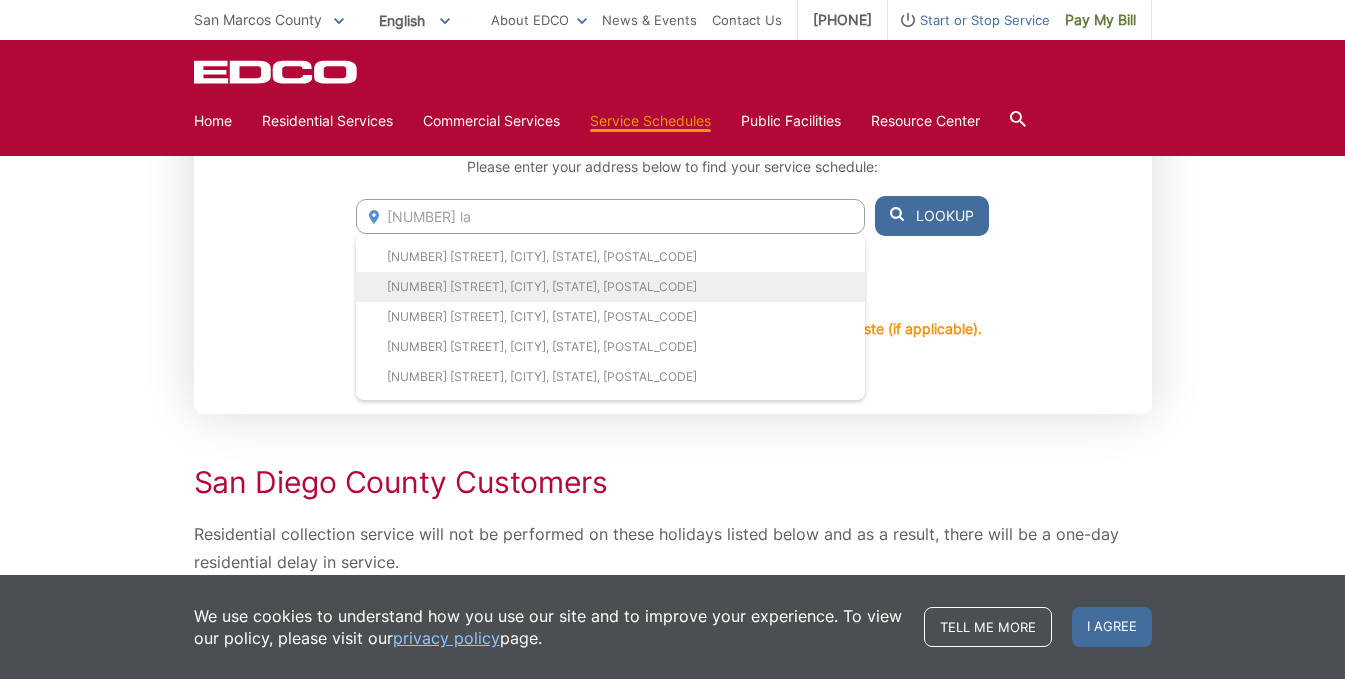 click on "[NUMBER] [STREET], [CITY], [STATE], [POSTAL_CODE]" at bounding box center (610, 287) 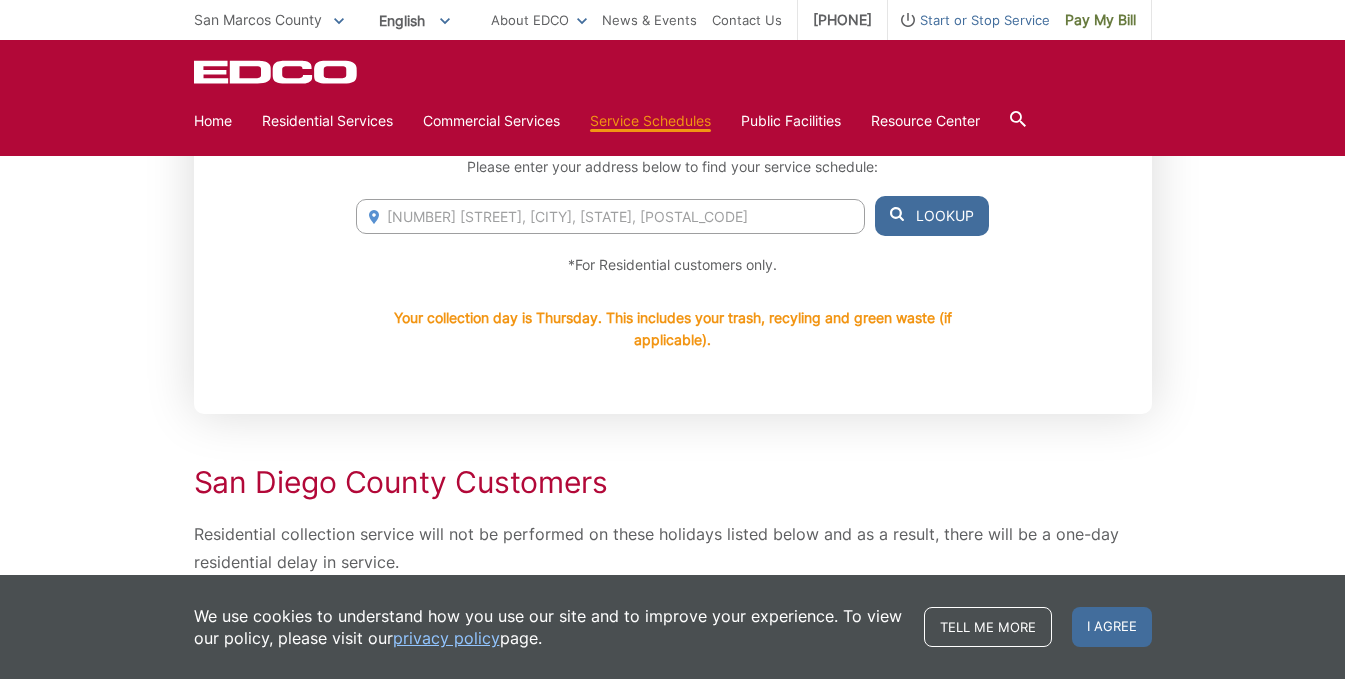 click 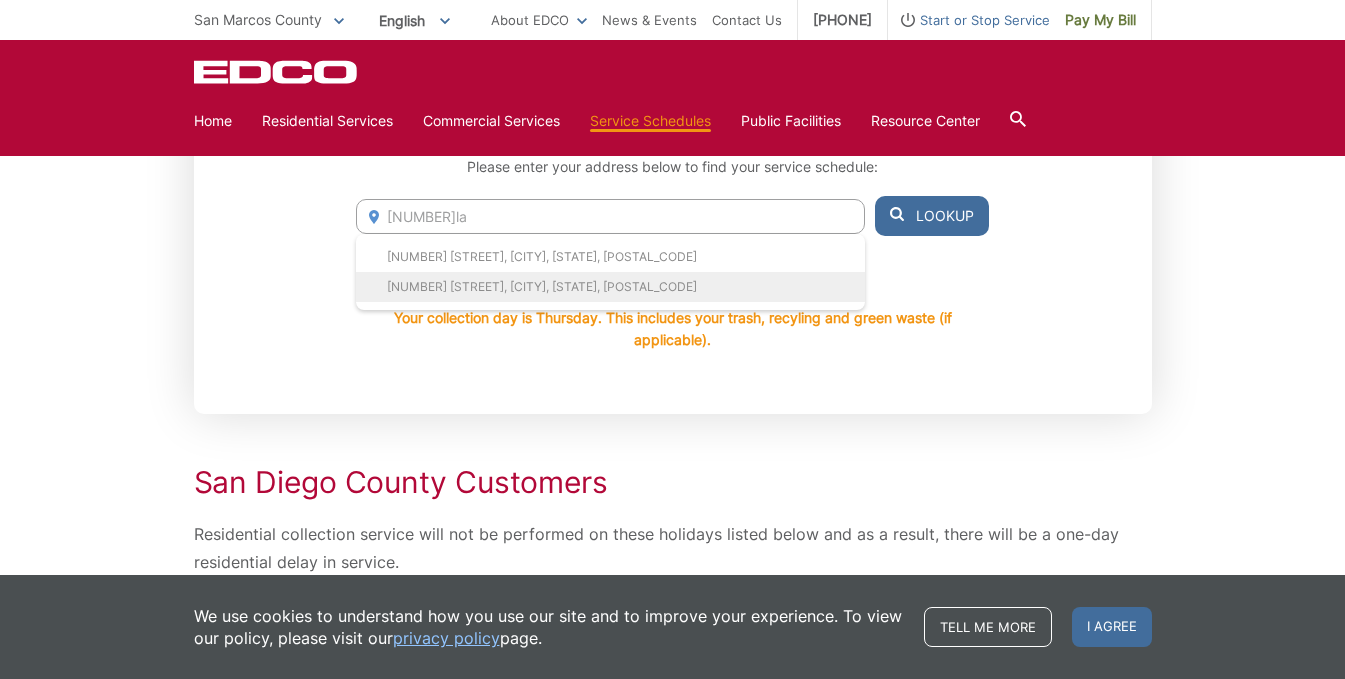 click on "[NUMBER] [STREET], [CITY], [STATE], [POSTAL_CODE]" at bounding box center (610, 287) 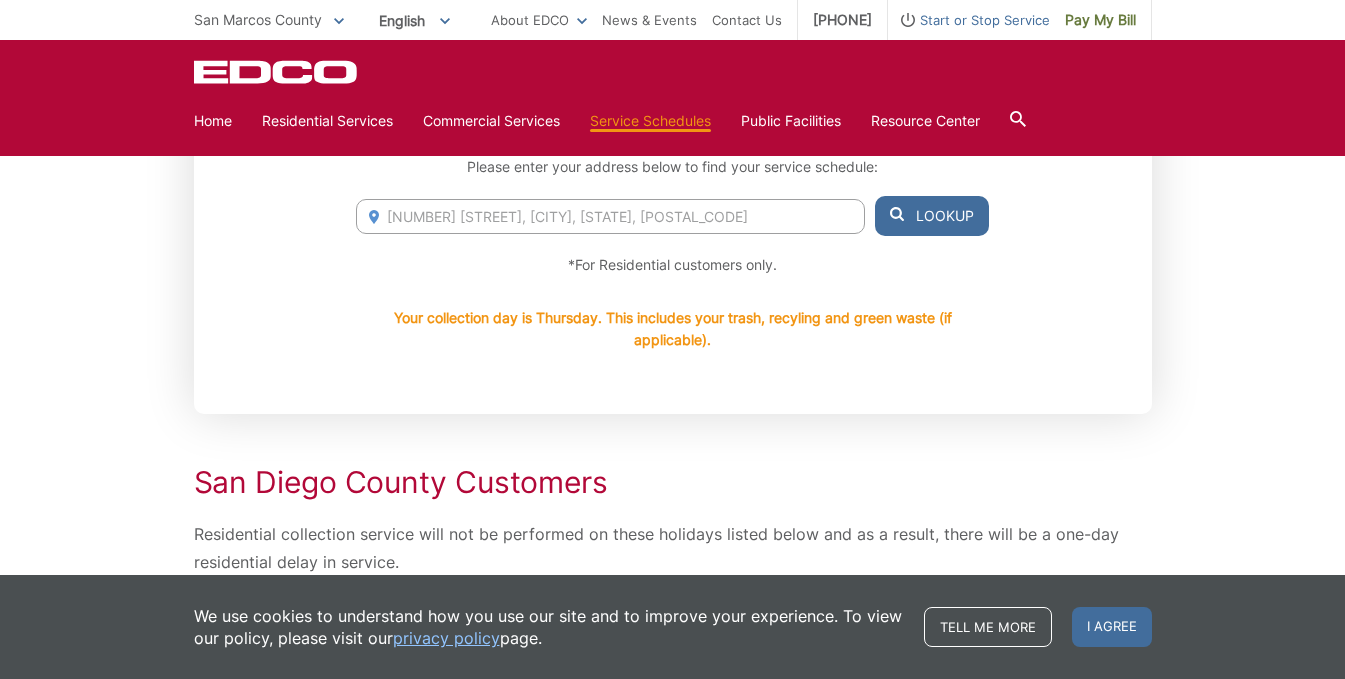 click on "Lookup" at bounding box center (932, 216) 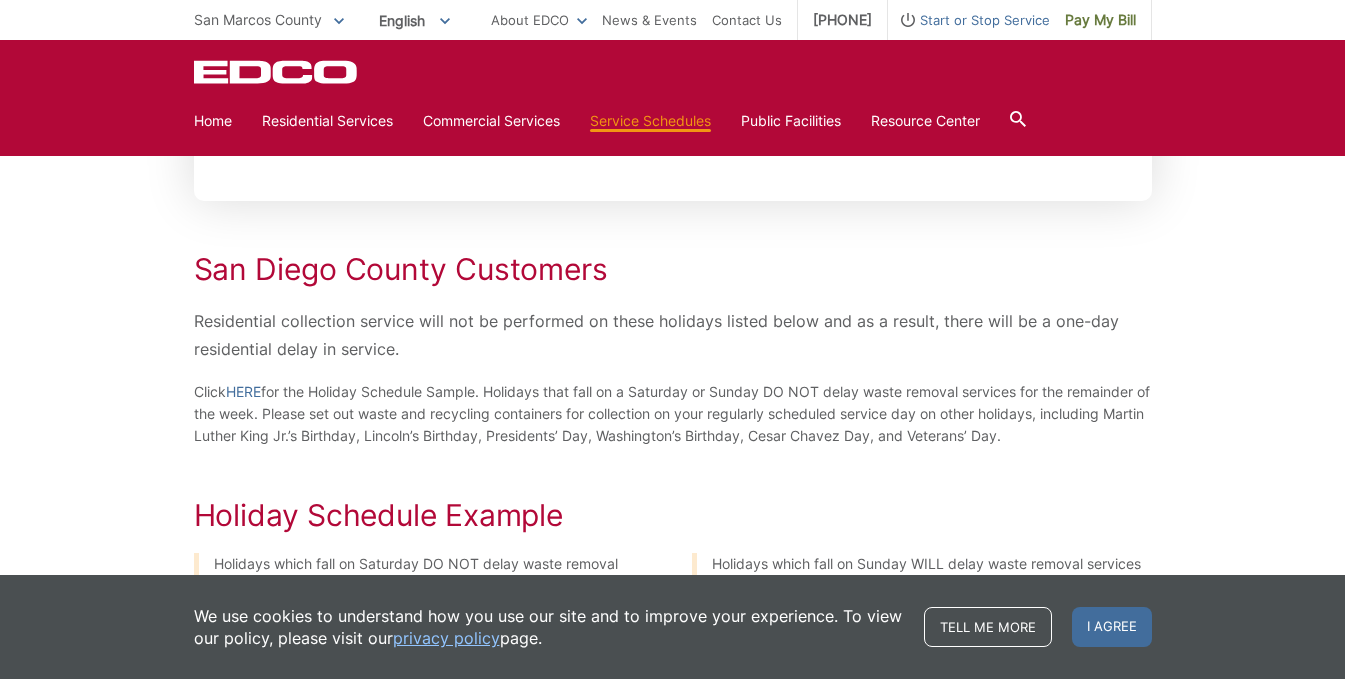 scroll, scrollTop: 400, scrollLeft: 0, axis: vertical 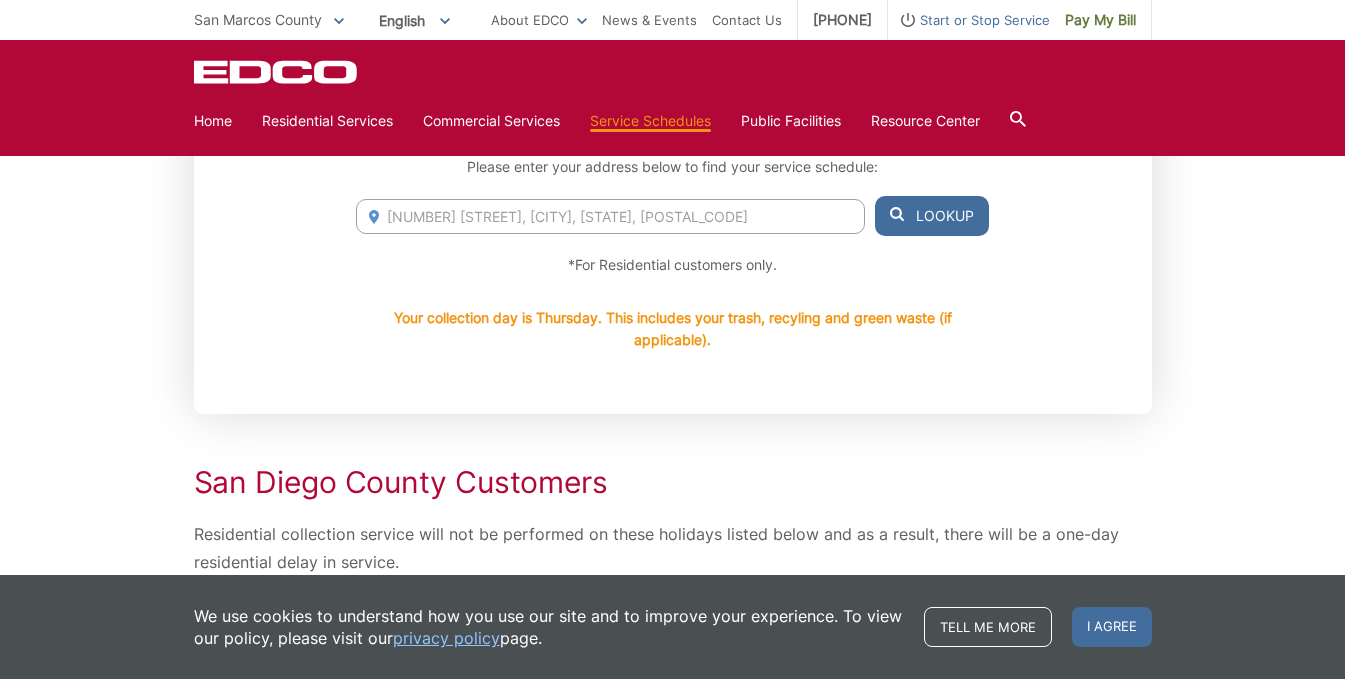 click on "Collection Day Lookup
Please enter your address below to find your service schedule:
[NUMBER] [STREET], [CITY], [STATE], [POSTAL_CODE]
Lookup
*For Residential customers only.
Your collection day is [DAY]. This includes your trash, recyling and green waste (if applicable)." at bounding box center (673, 232) 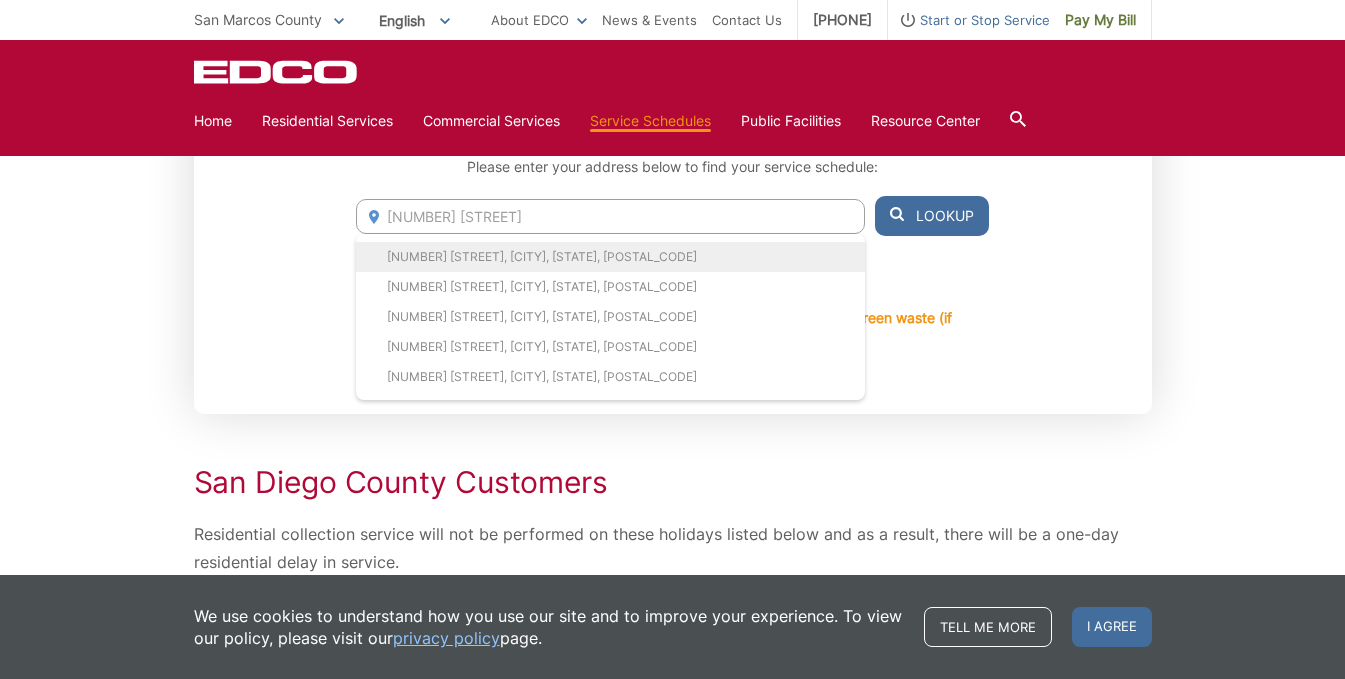 click on "[NUMBER] [STREET], [CITY], [STATE], [POSTAL_CODE]" at bounding box center (610, 257) 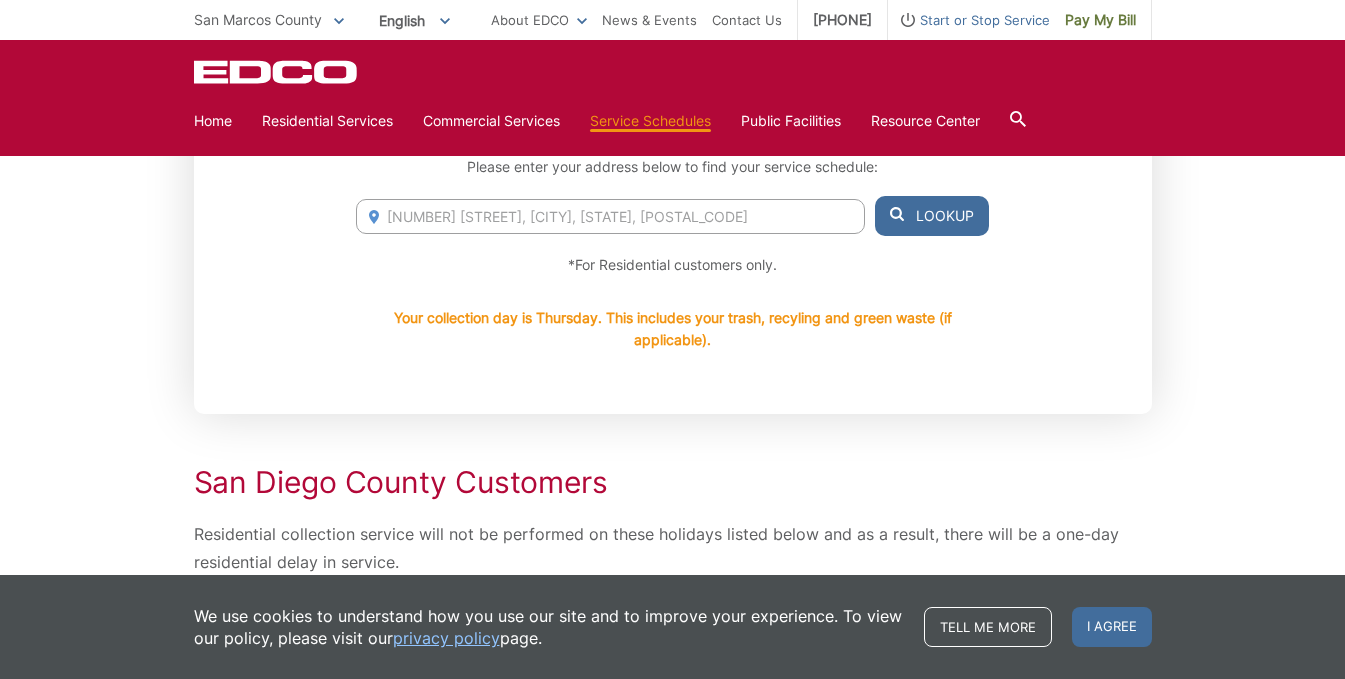 click on "Lookup" at bounding box center [932, 216] 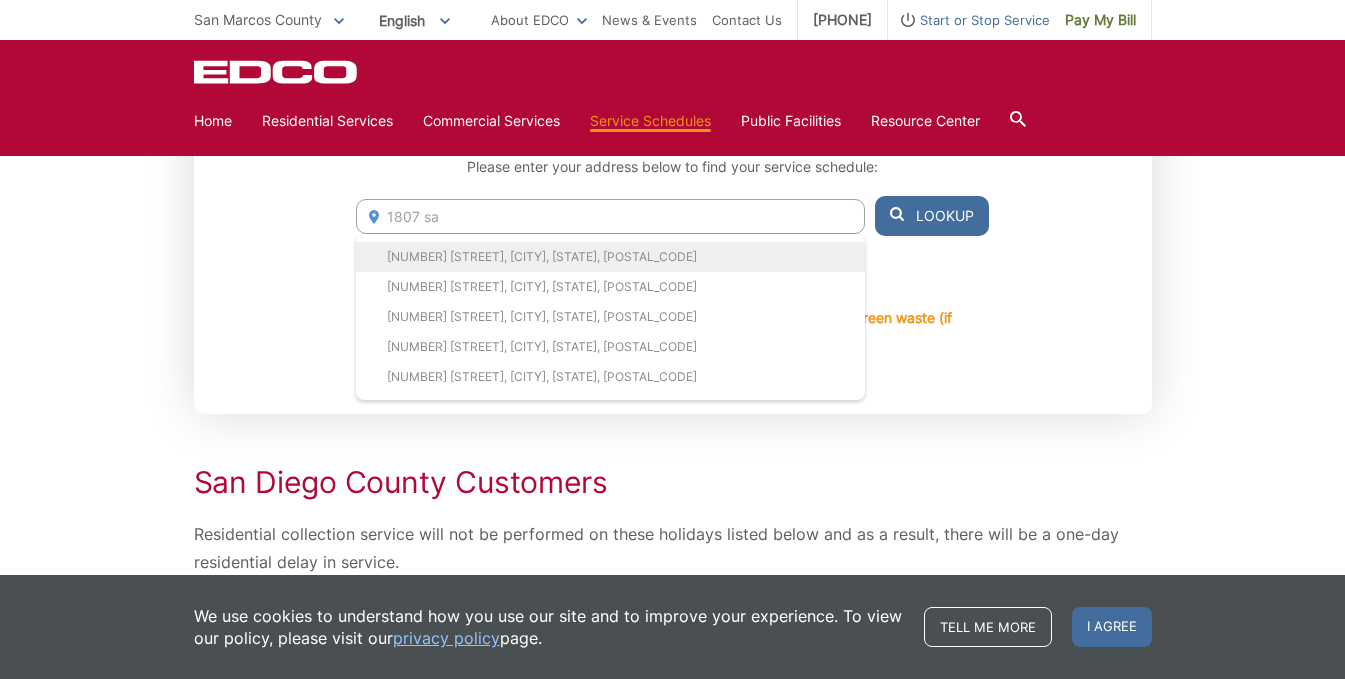 click on "[NUMBER] [STREET], [CITY], [STATE], [POSTAL_CODE]" at bounding box center (610, 257) 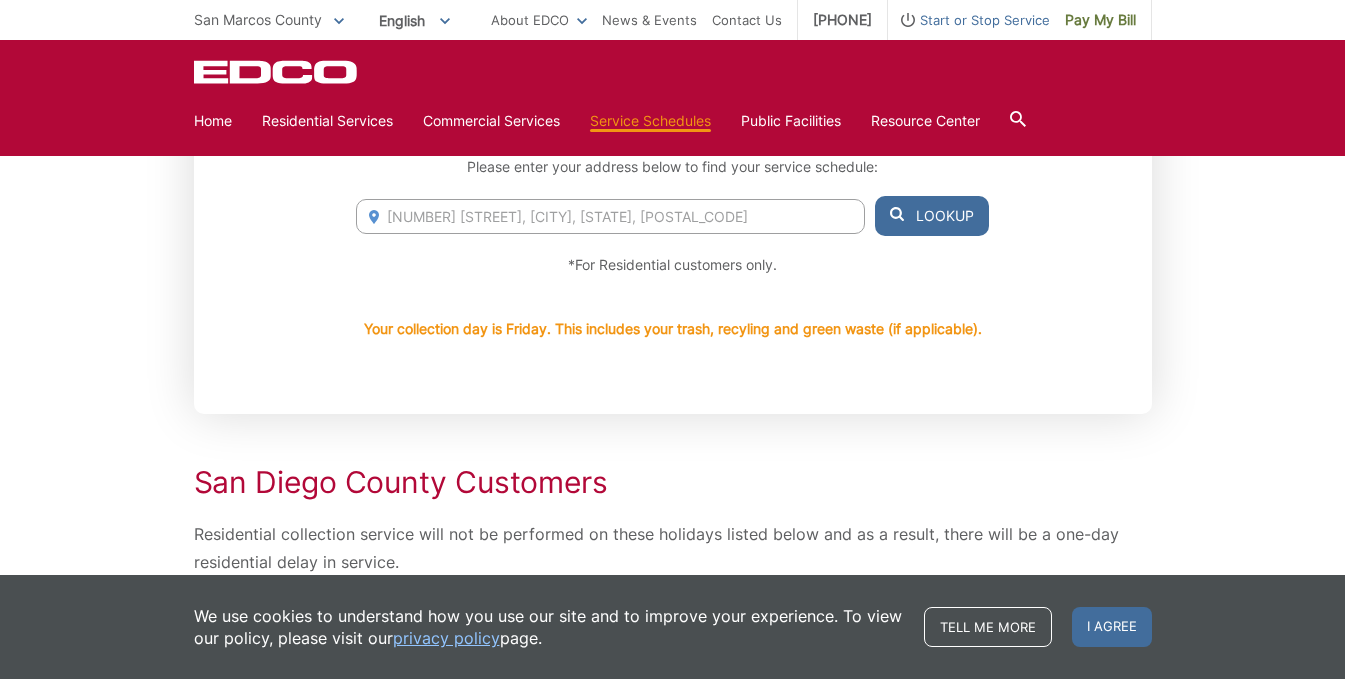click on "[NUMBER] [STREET], [CITY], [STATE], [POSTAL_CODE]" at bounding box center (610, 216) 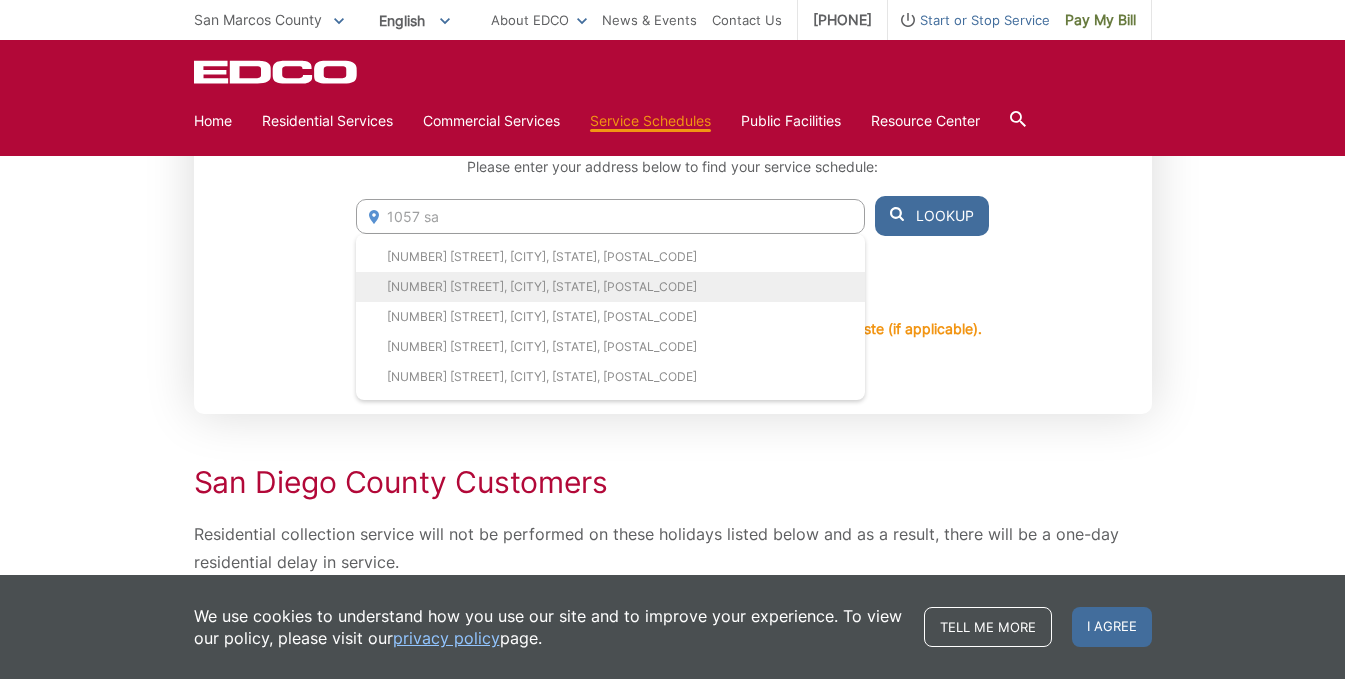 click on "[NUMBER] [STREET], [CITY], [STATE], [POSTAL_CODE]" at bounding box center (610, 287) 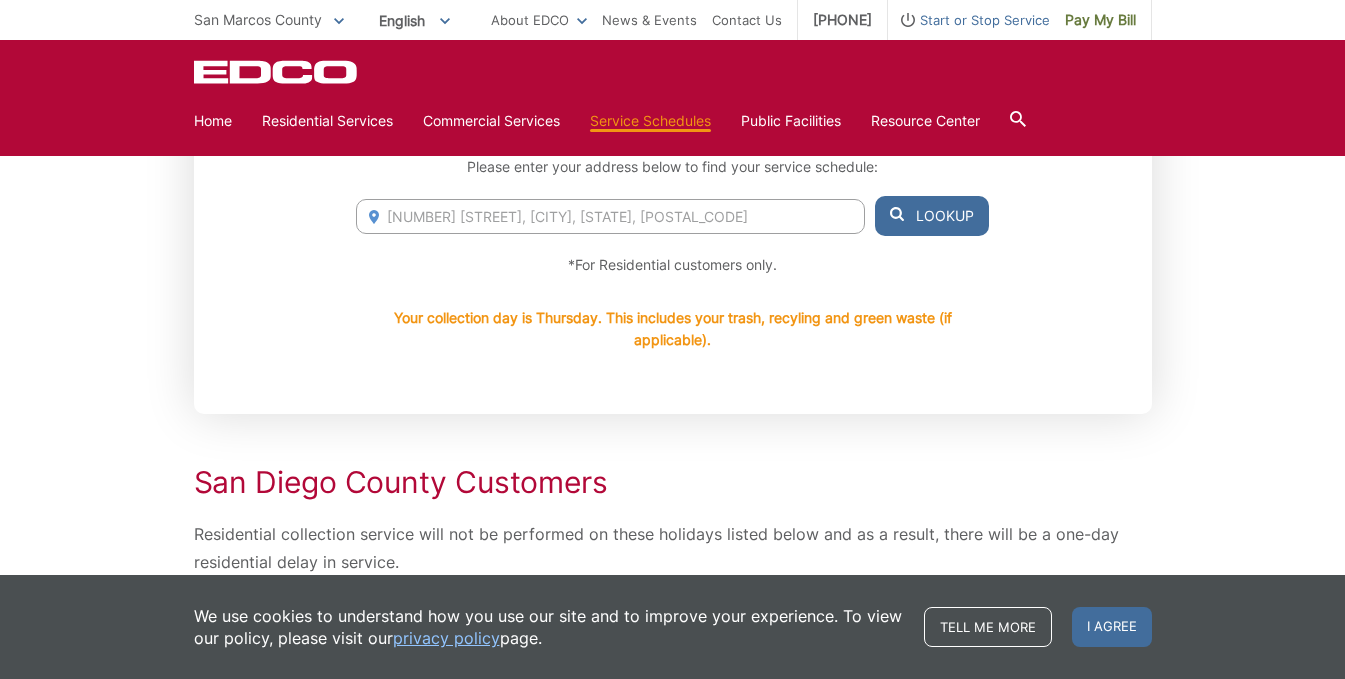 click on "[NUMBER] [STREET], [CITY], [STATE], [POSTAL_CODE]" at bounding box center (610, 216) 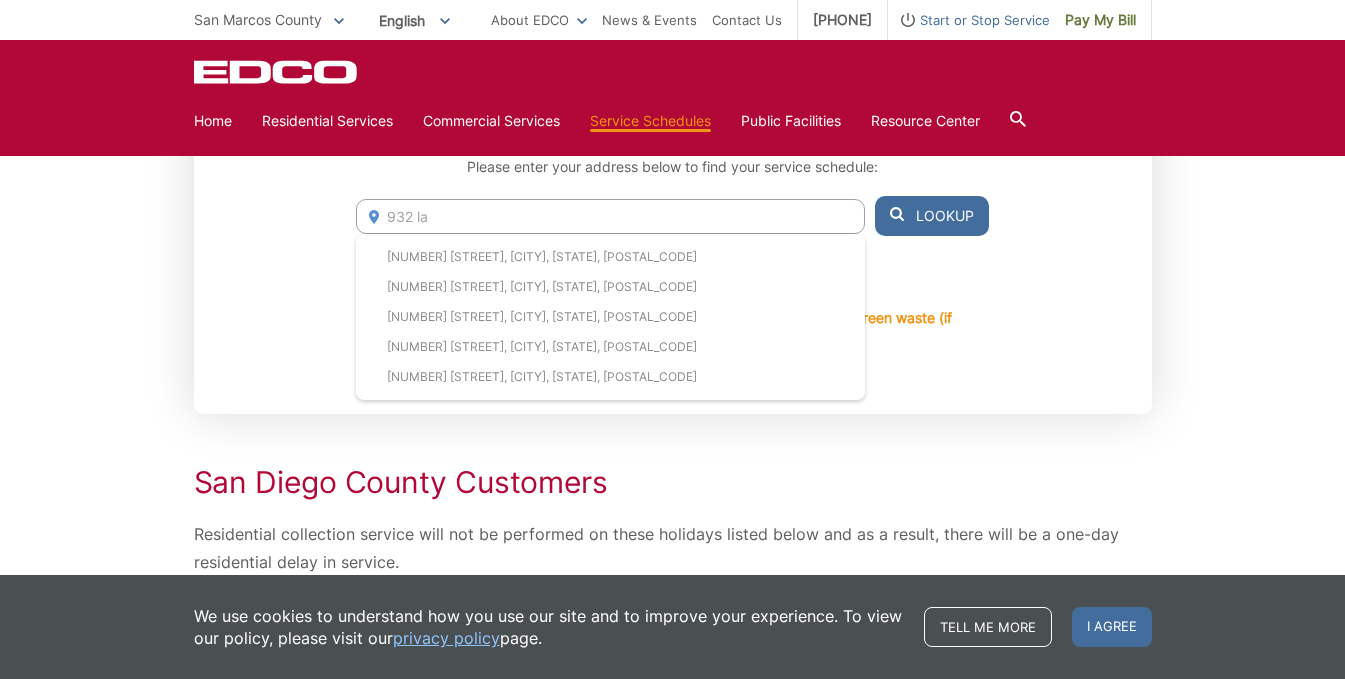 click on "[NUMBER] [STREET], [CITY], [STATE], [POSTAL_CODE]" at bounding box center (610, 287) 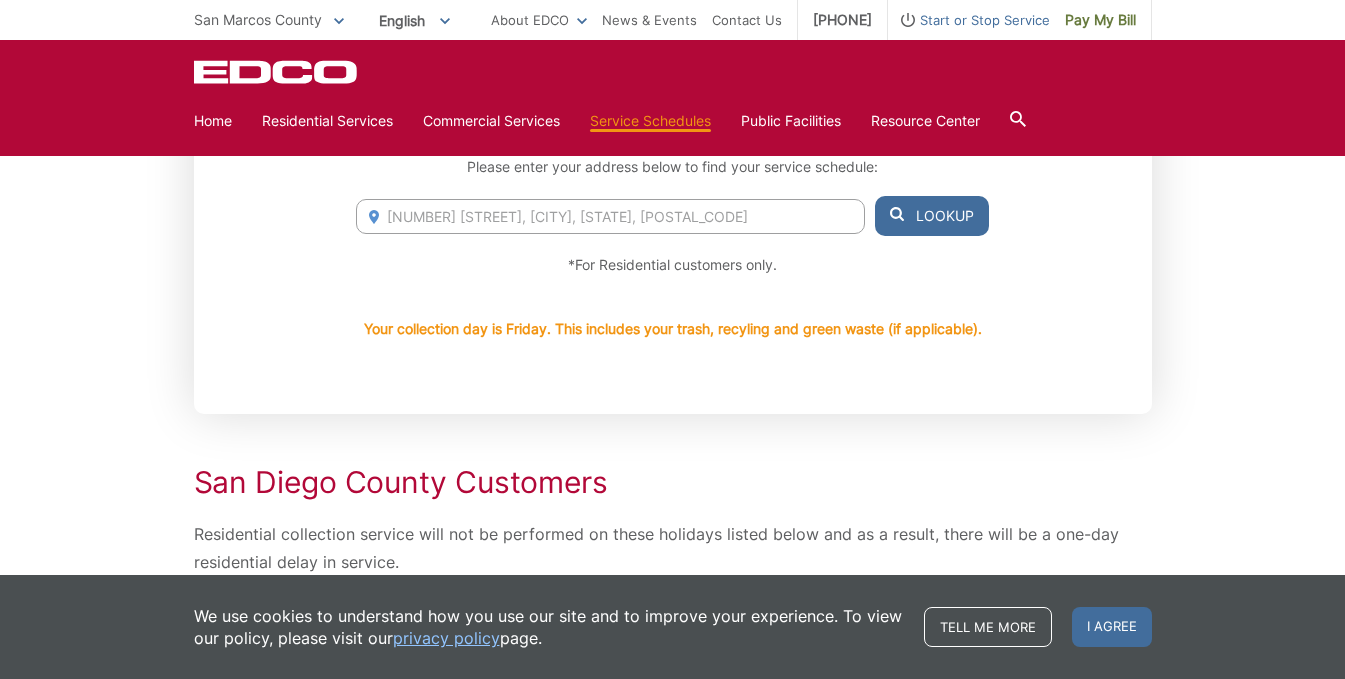 click on "Lookup" at bounding box center (932, 216) 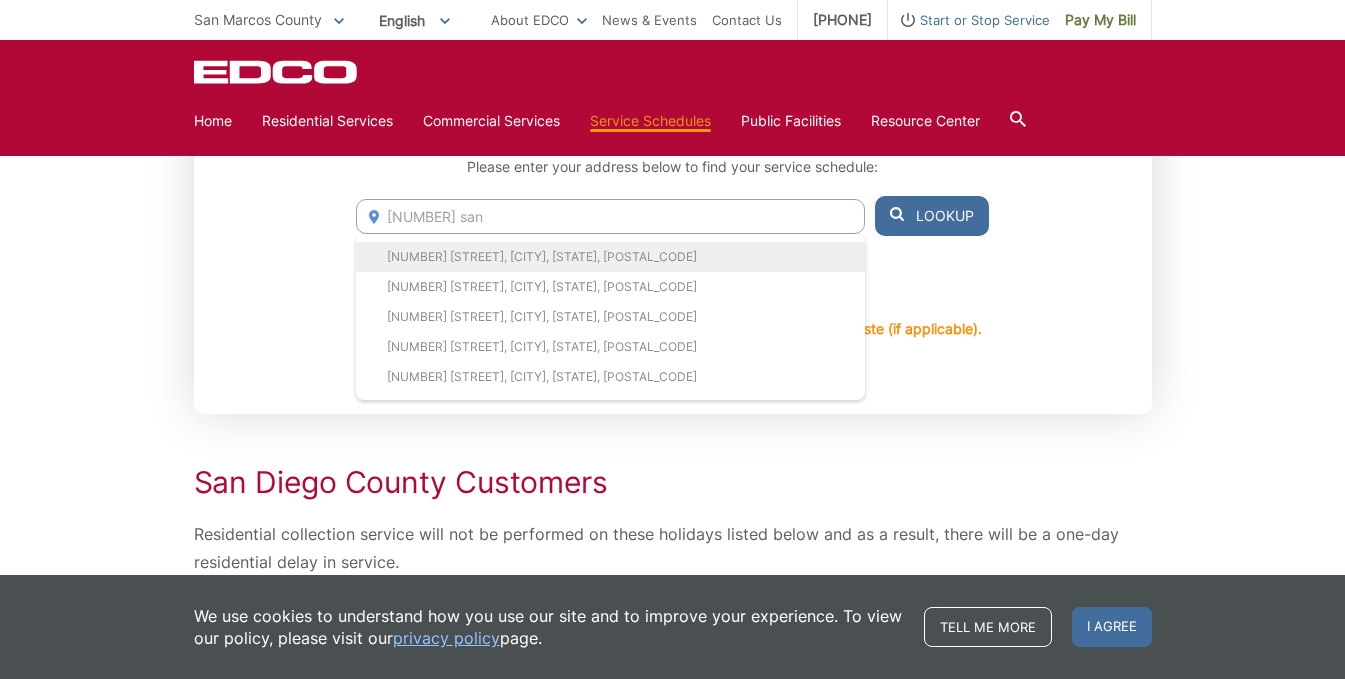 click on "[NUMBER] [STREET], [CITY], [STATE], [POSTAL_CODE]" at bounding box center (610, 257) 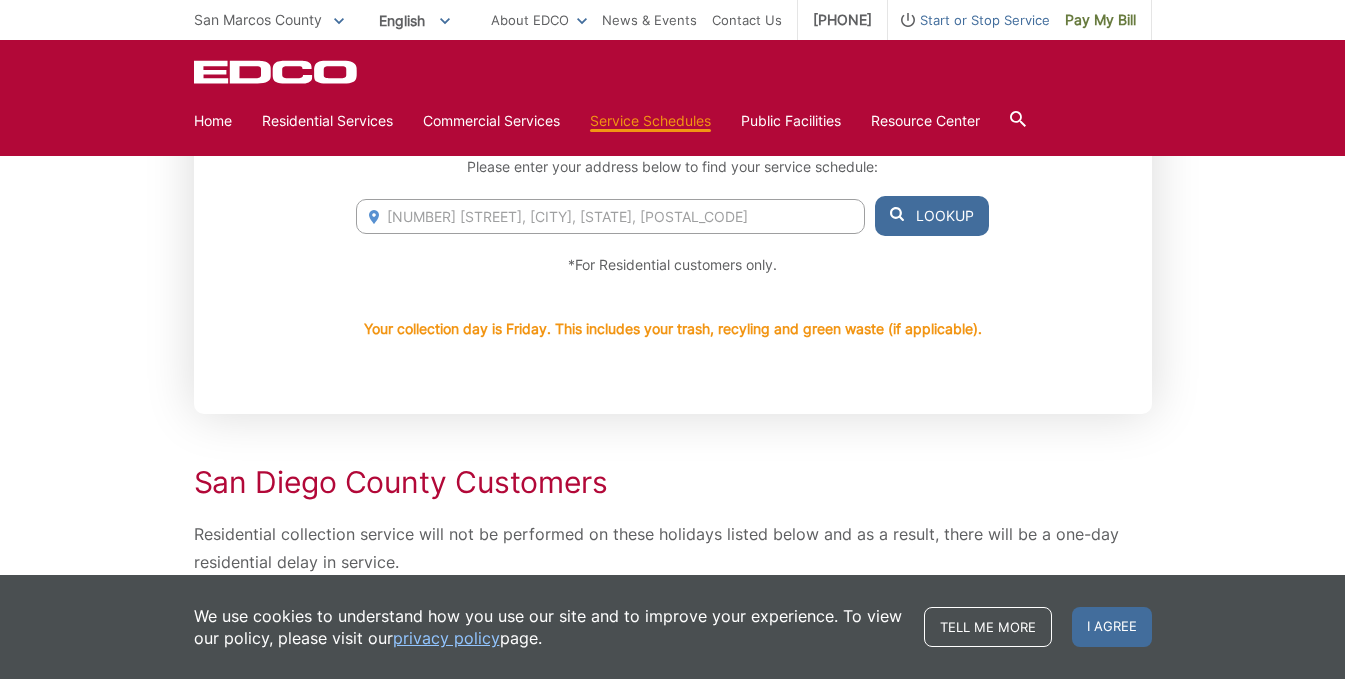 drag, startPoint x: 418, startPoint y: 216, endPoint x: 276, endPoint y: 230, distance: 142.68848 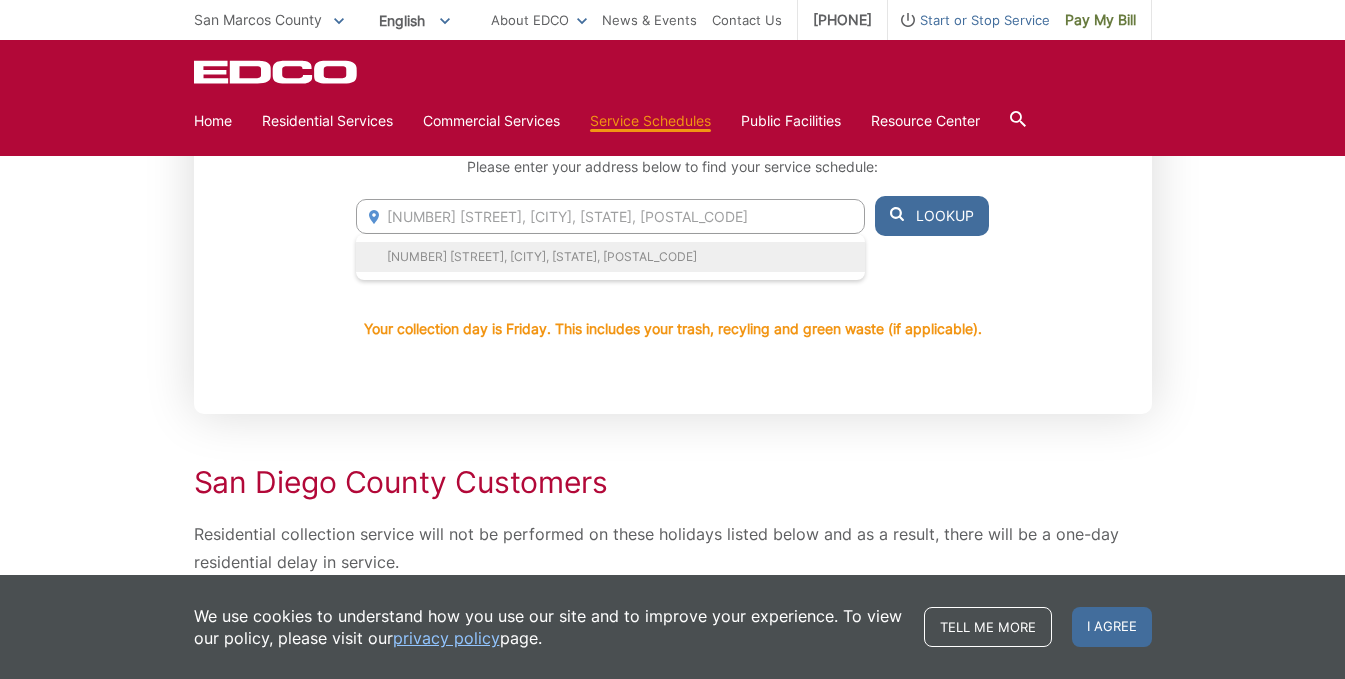 click on "[NUMBER] [STREET], [CITY], [STATE], [POSTAL_CODE]" at bounding box center [610, 257] 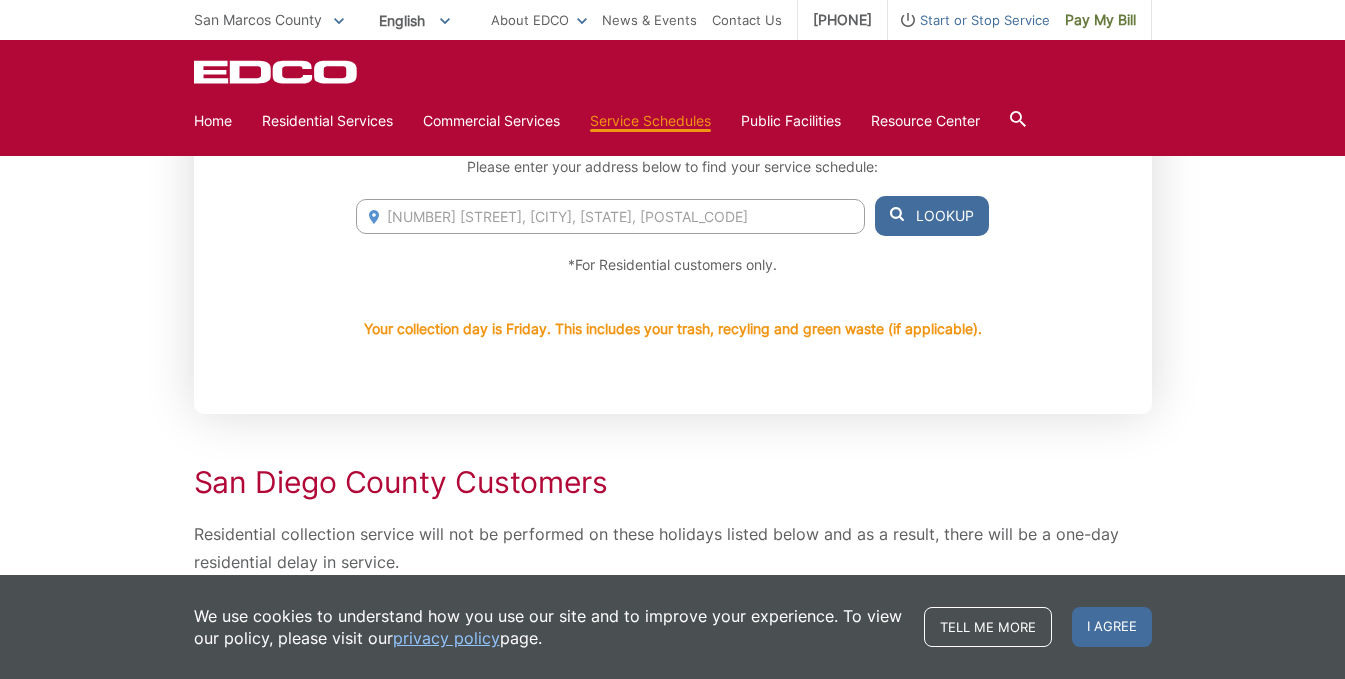 click on "Lookup" at bounding box center [932, 216] 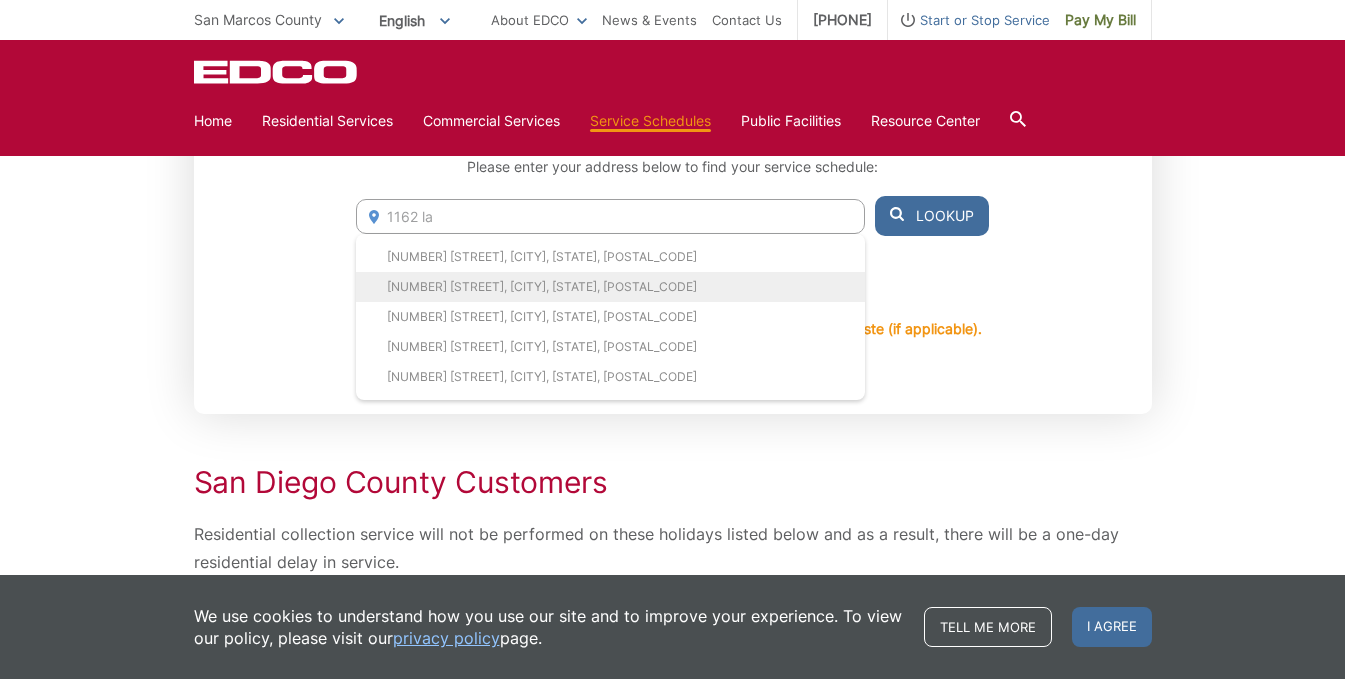 click on "[NUMBER] [STREET], [CITY], [STATE], [POSTAL_CODE]" at bounding box center (610, 287) 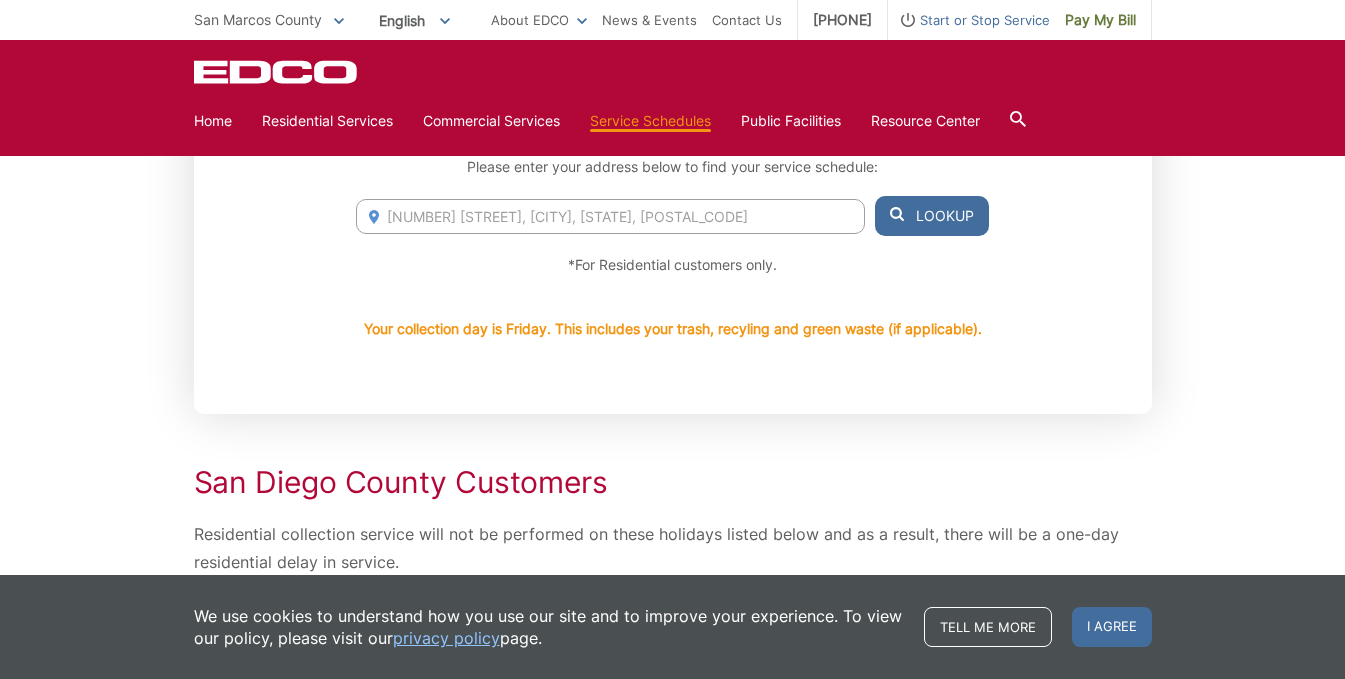 click on "Lookup" at bounding box center [932, 216] 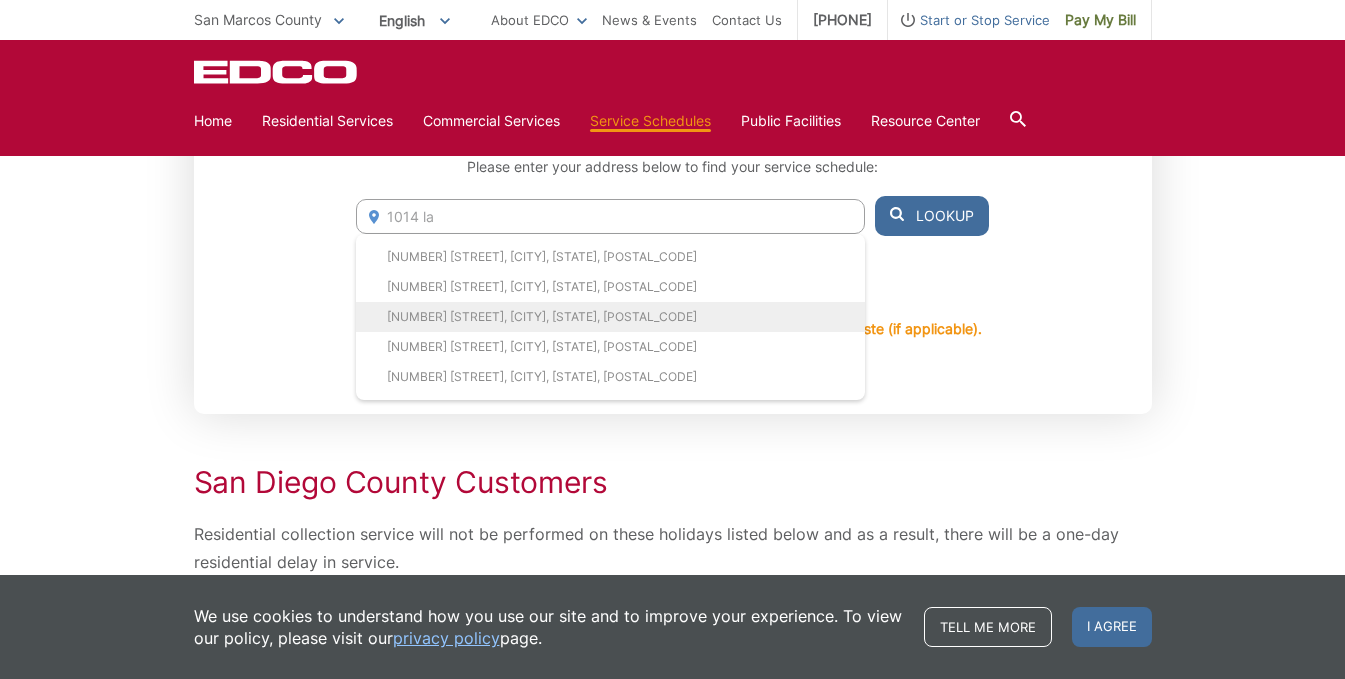 click on "[NUMBER] [STREET], [CITY], [STATE], [POSTAL_CODE]" at bounding box center [610, 317] 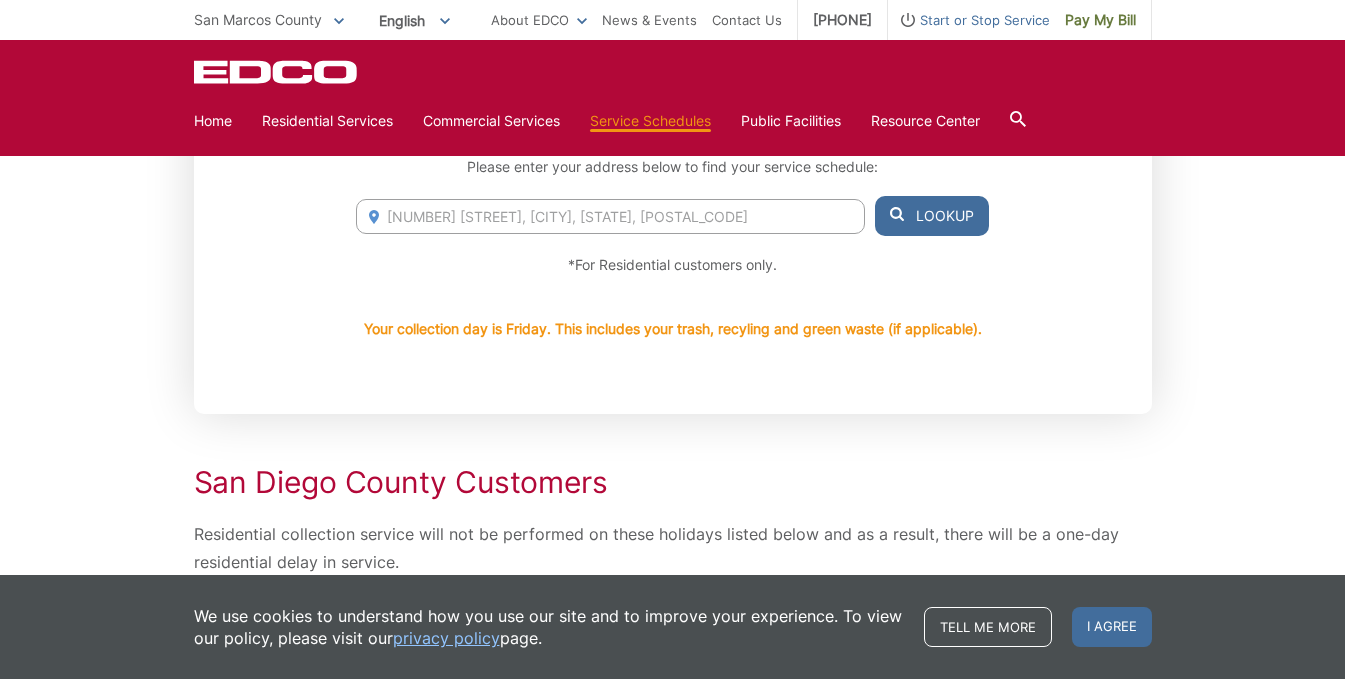 click on "[NUMBER] [STREET], [CITY], [STATE], [POSTAL_CODE]" at bounding box center (610, 216) 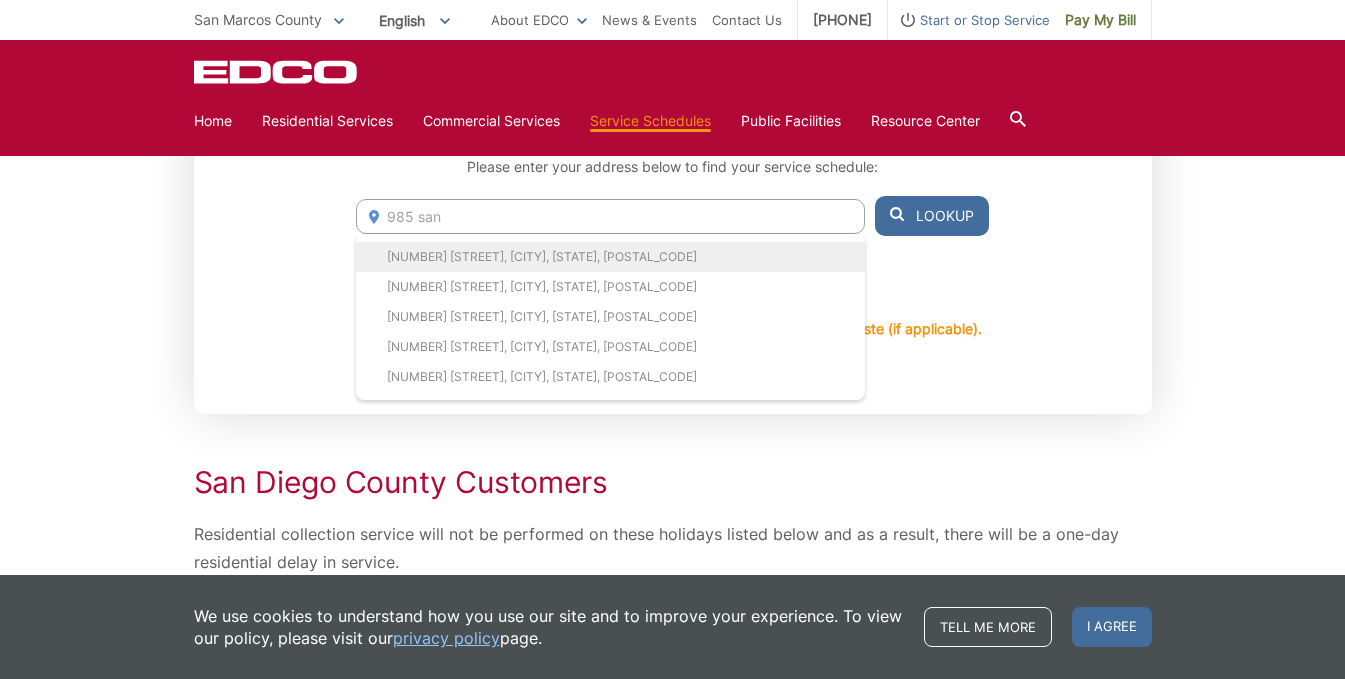 click on "[NUMBER] [STREET], [CITY], [STATE], [POSTAL_CODE]" at bounding box center (610, 257) 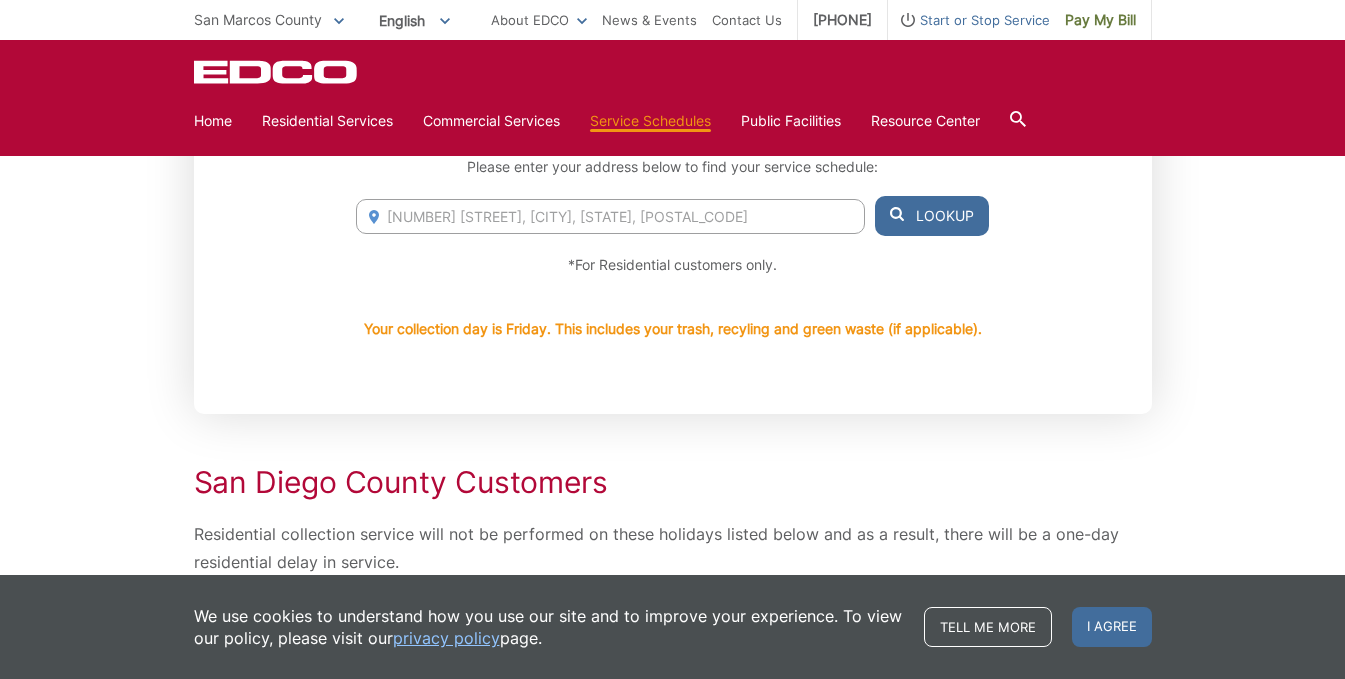 click on "[NUMBER] [STREET], [CITY], [STATE], [POSTAL_CODE]" at bounding box center [610, 216] 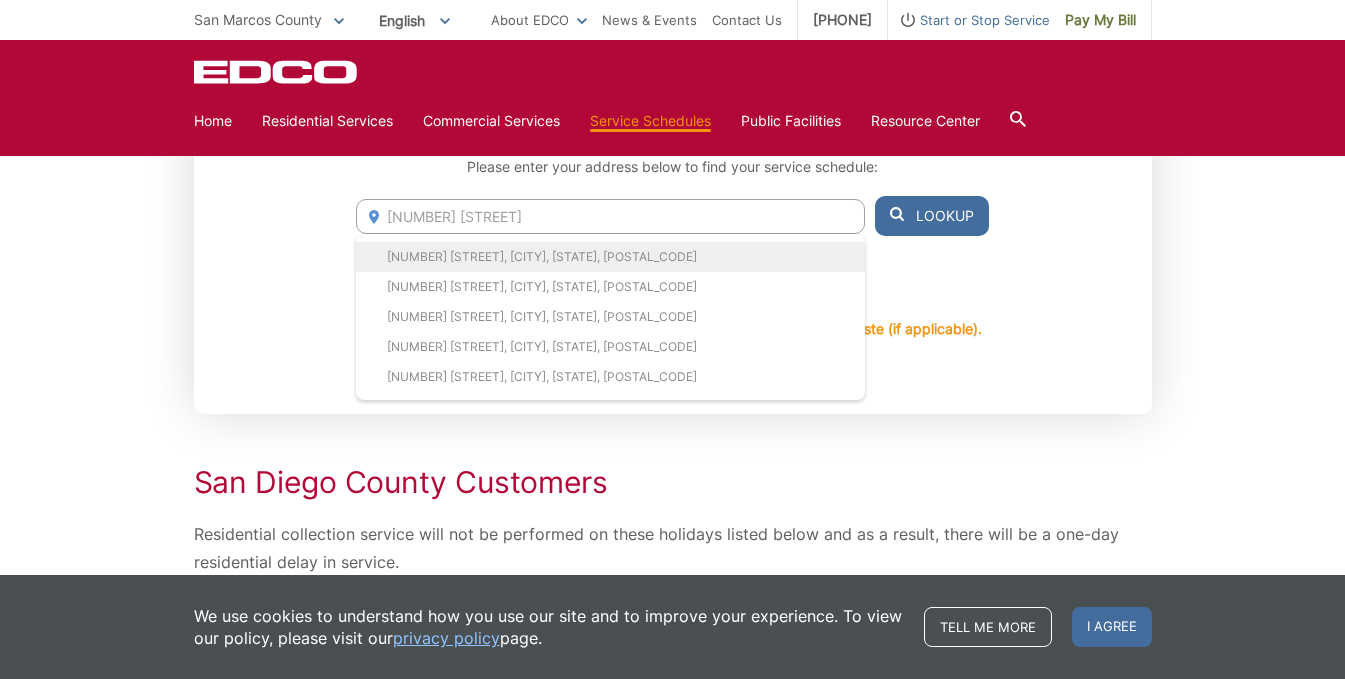 click on "[NUMBER] [STREET], [CITY], [STATE], [POSTAL_CODE]" at bounding box center [610, 257] 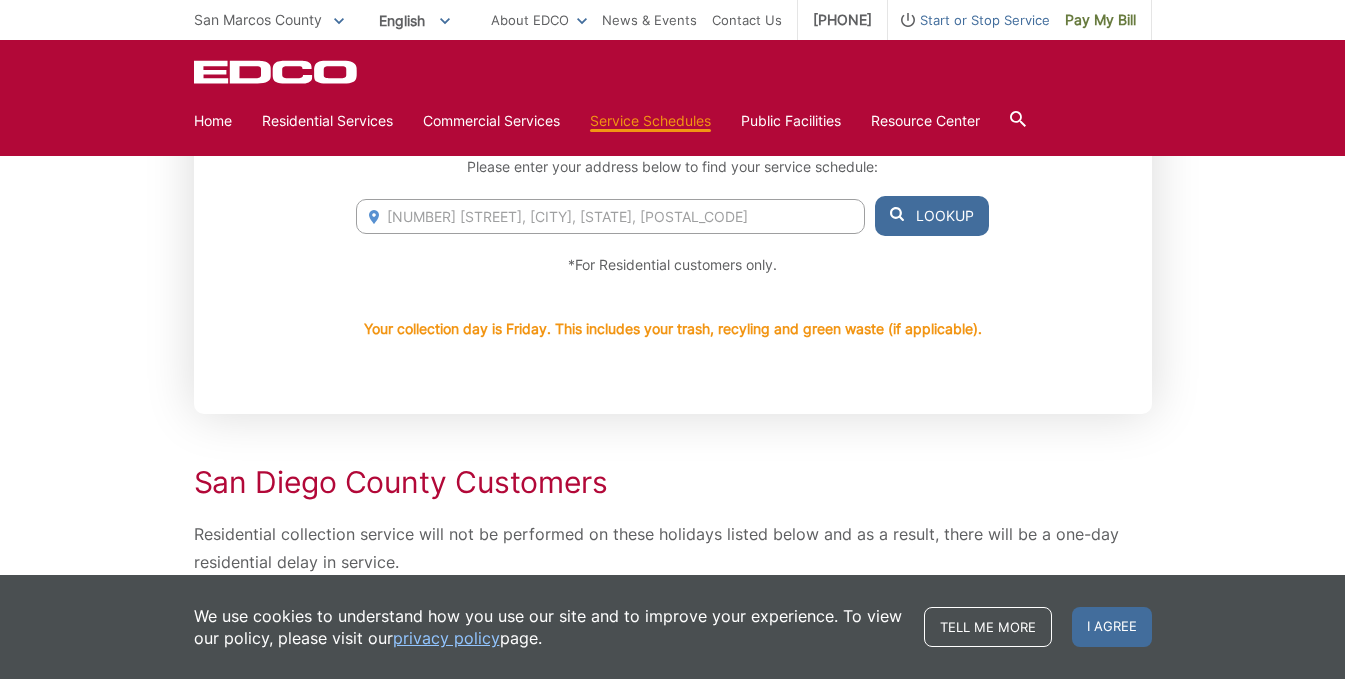 click at bounding box center [897, 216] 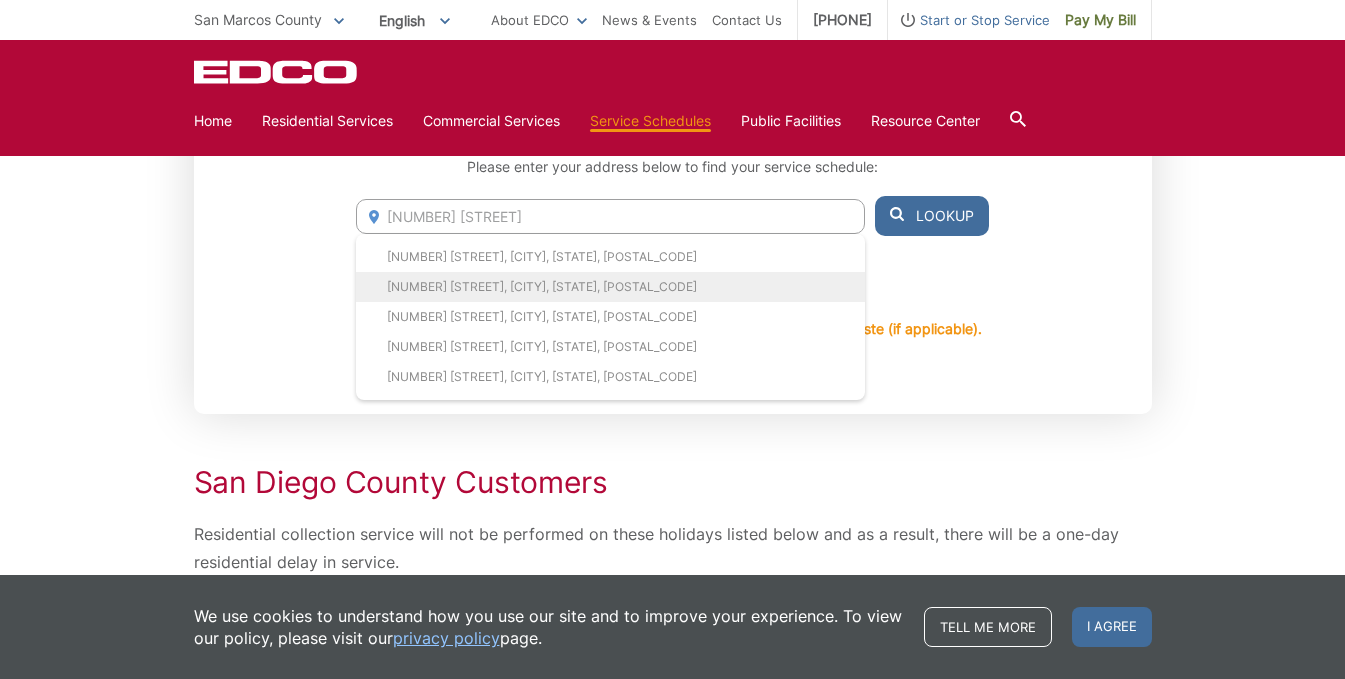 click on "[NUMBER] [STREET], [CITY], [STATE], [POSTAL_CODE]" at bounding box center [610, 287] 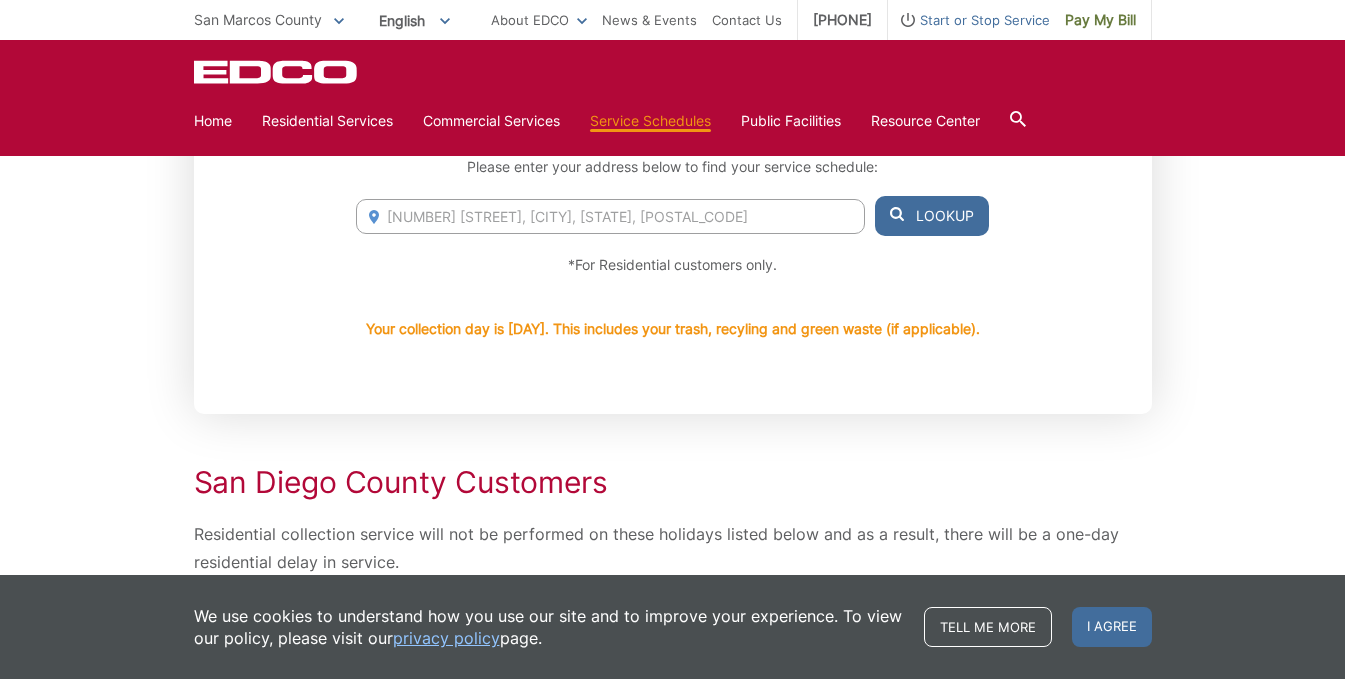 drag, startPoint x: 436, startPoint y: 216, endPoint x: 981, endPoint y: 256, distance: 546.46594 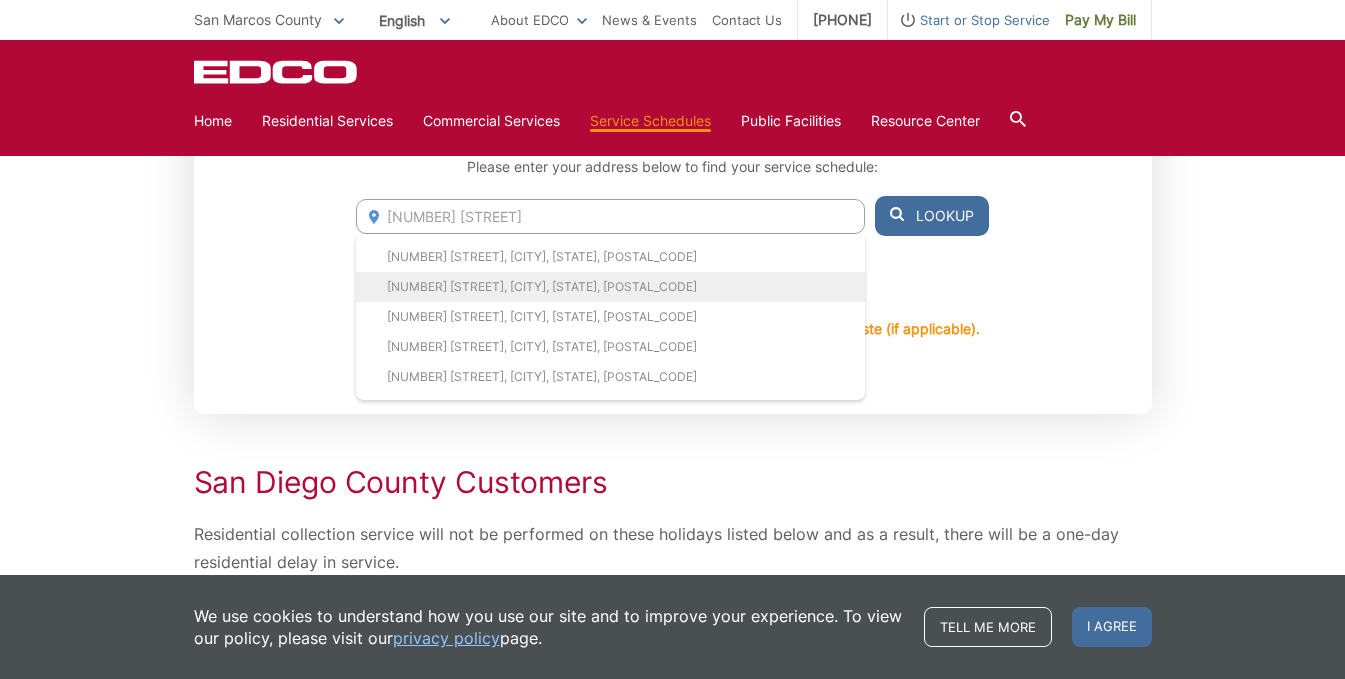 click on "[NUMBER] [STREET], [CITY], [STATE], [POSTAL_CODE]" at bounding box center [610, 287] 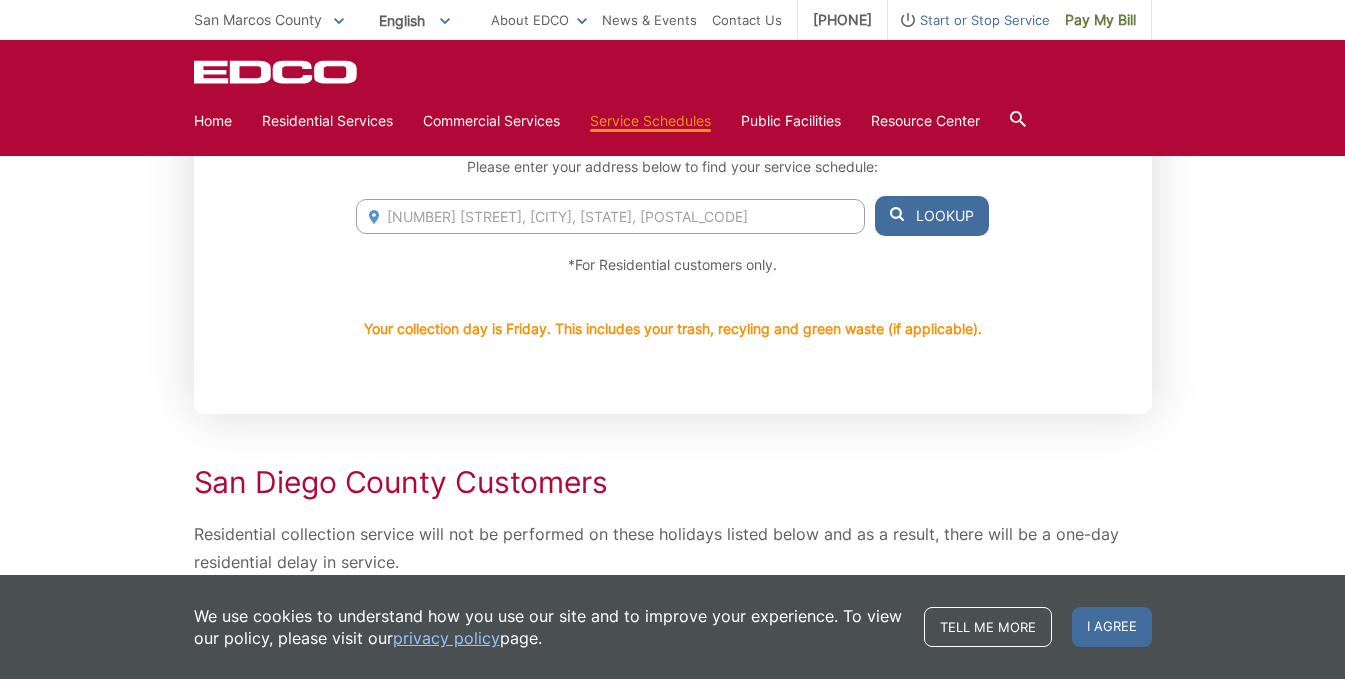 click on "Lookup" at bounding box center [932, 216] 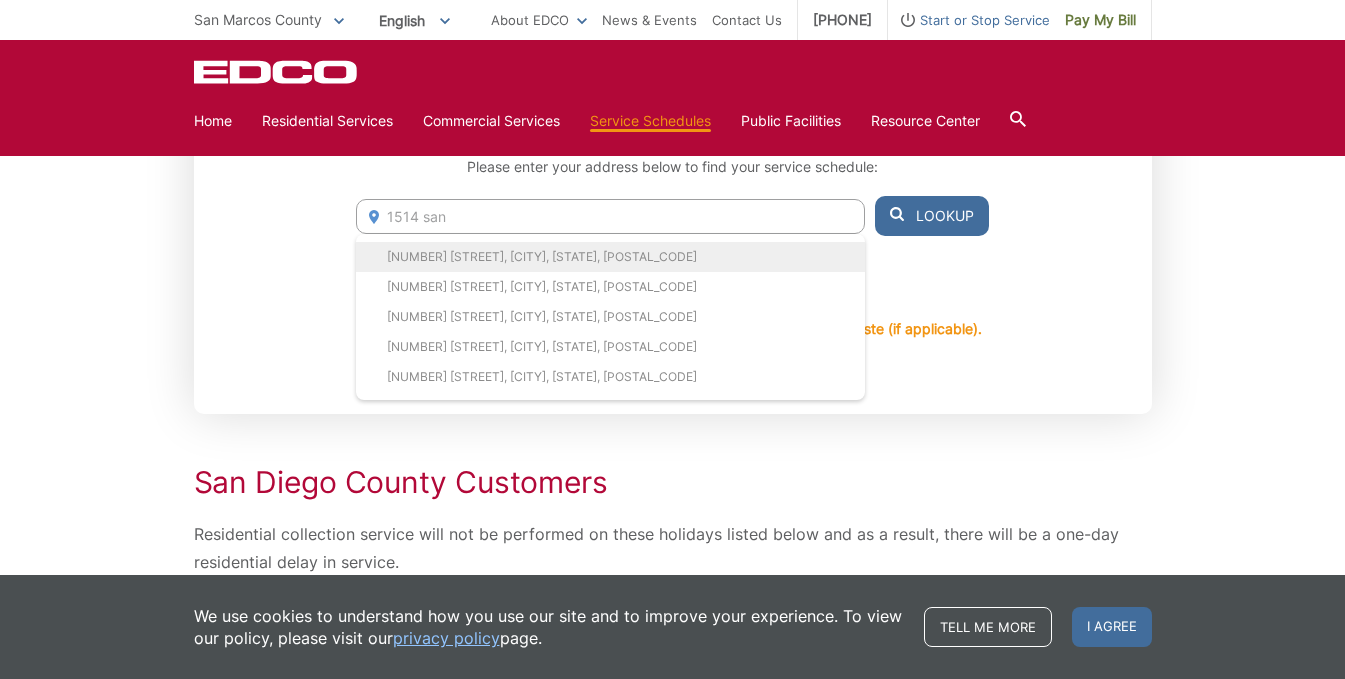 click on "[NUMBER] [STREET], [CITY], [STATE], [POSTAL_CODE]" at bounding box center [610, 257] 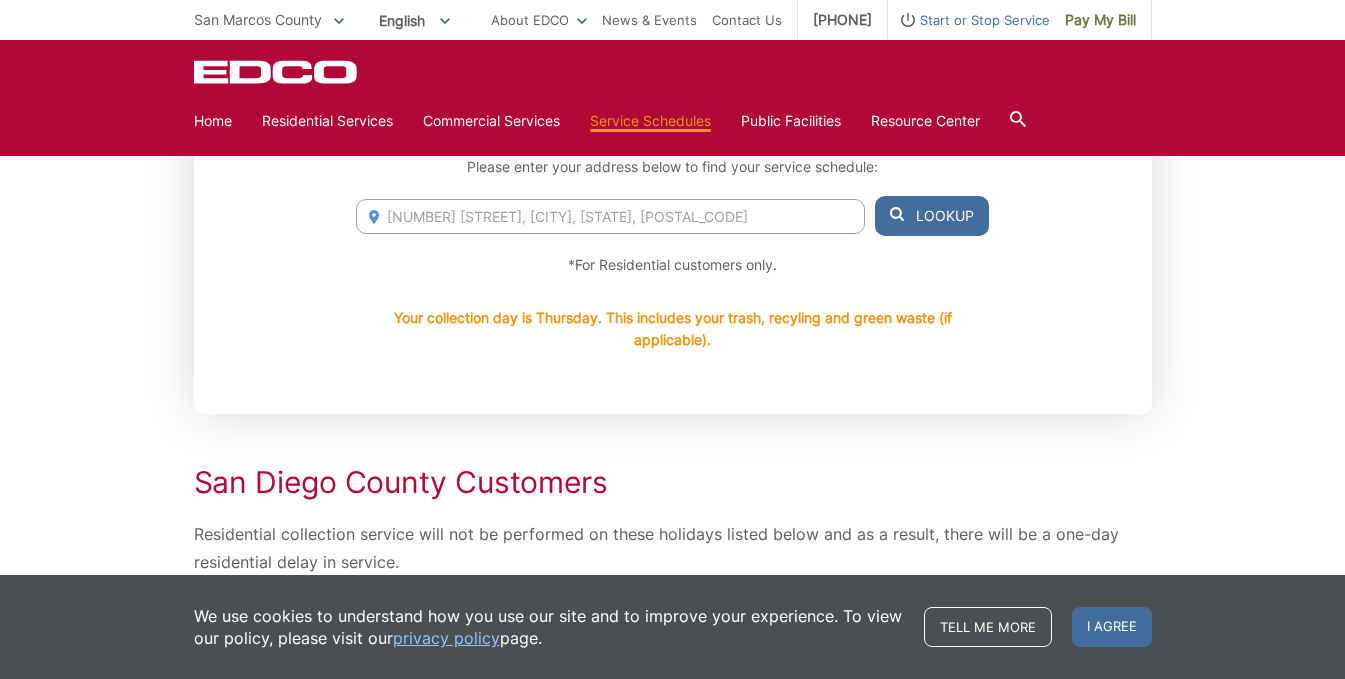 click on "[NUMBER] [STREET], [CITY], [STATE], [POSTAL_CODE]" at bounding box center [610, 216] 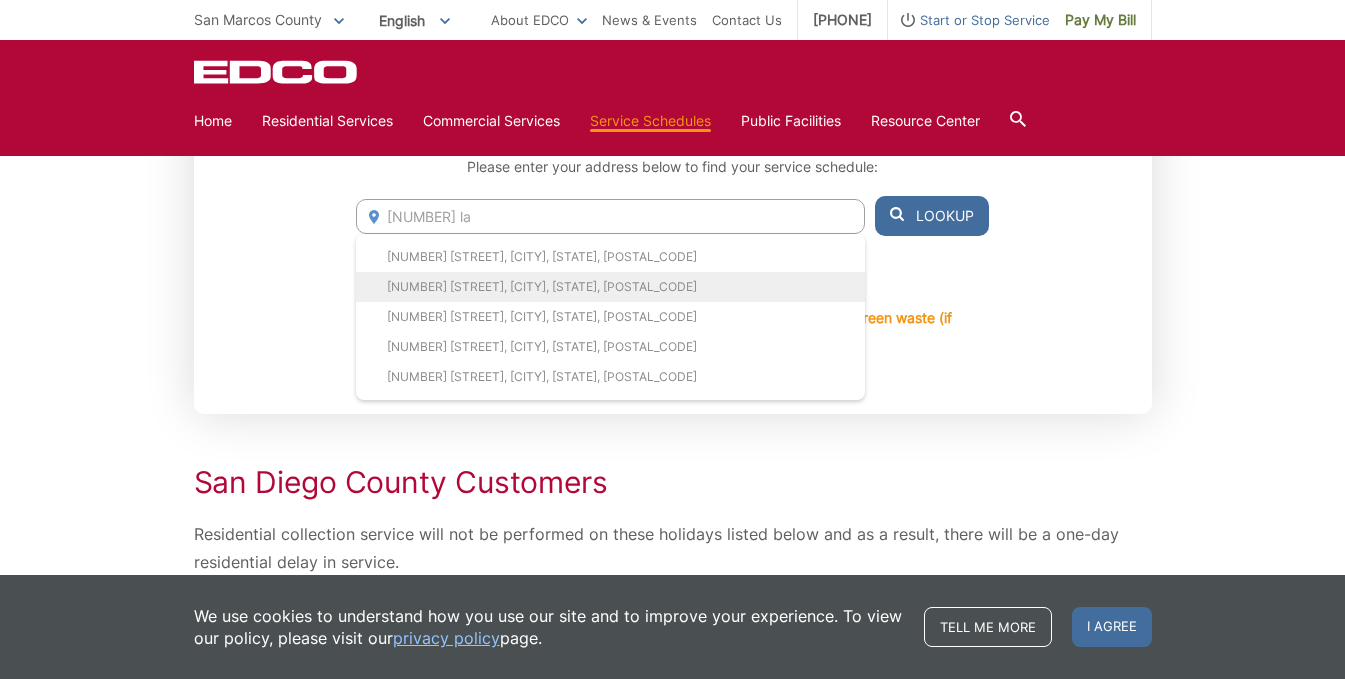 click on "[NUMBER] [STREET], [CITY], [STATE], [POSTAL_CODE]" at bounding box center [610, 287] 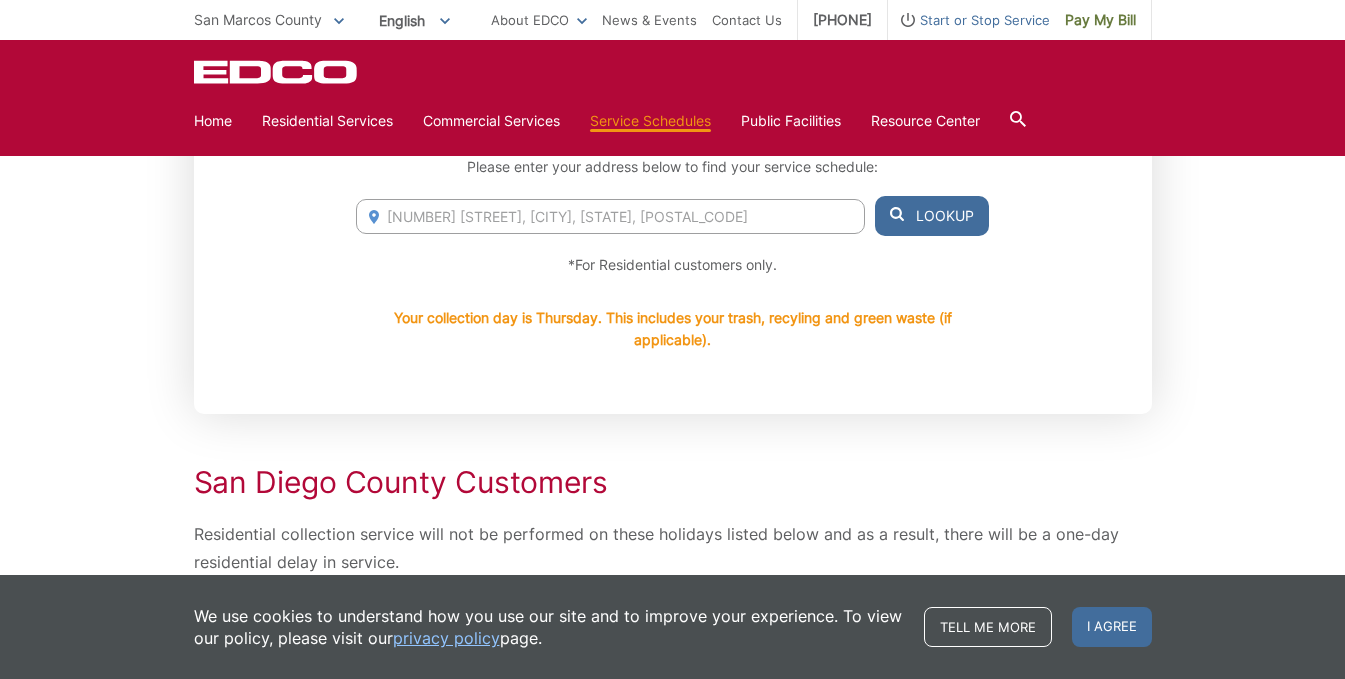click on "Lookup" at bounding box center (932, 216) 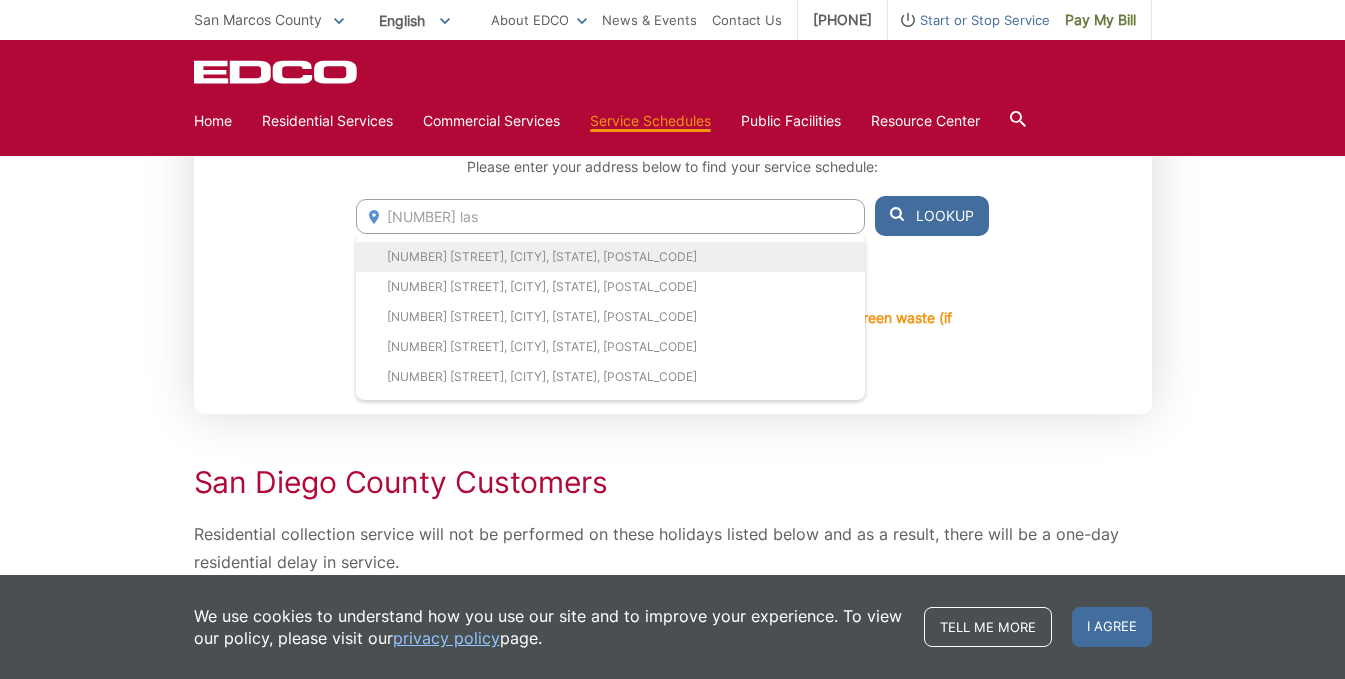 click on "[NUMBER] [STREET], [CITY], [STATE], [POSTAL_CODE]" at bounding box center (610, 257) 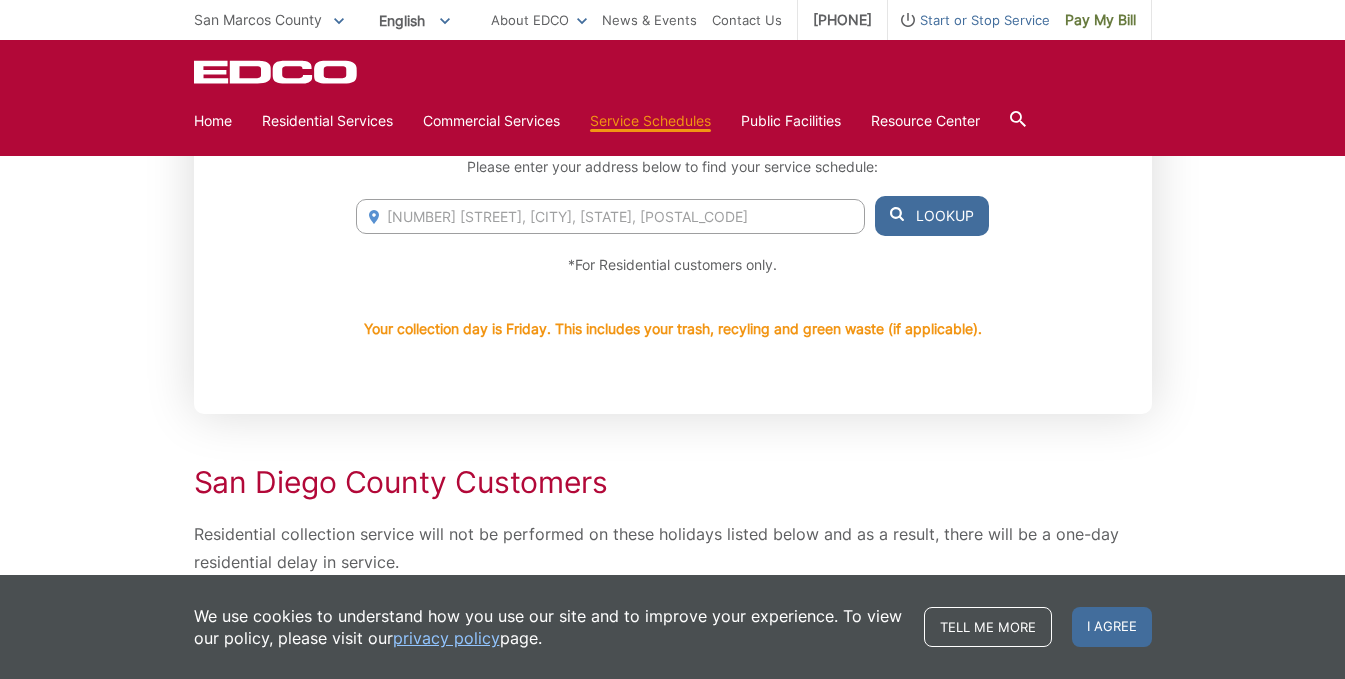 click on "[NUMBER] [STREET], [CITY], [STATE], [POSTAL_CODE]" at bounding box center [610, 216] 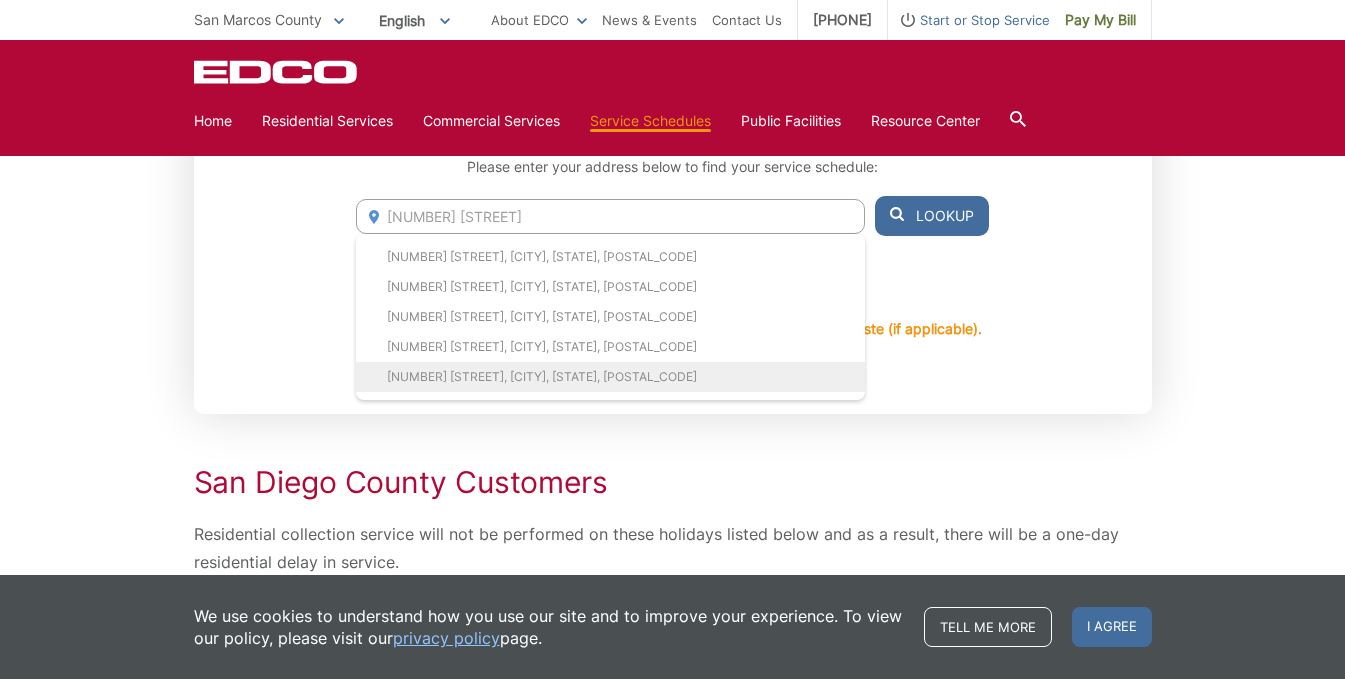 click on "[NUMBER] [STREET], [CITY], [STATE], [POSTAL_CODE]" at bounding box center (610, 377) 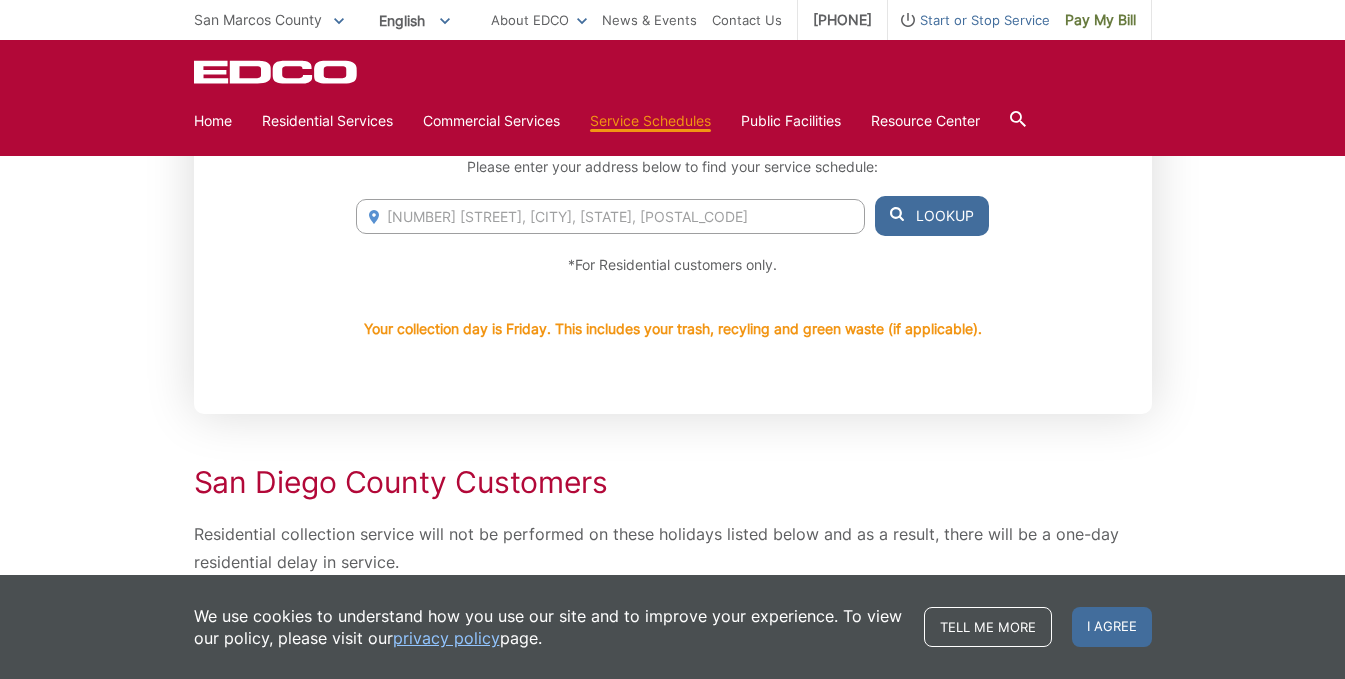 click on "Lookup" at bounding box center (932, 216) 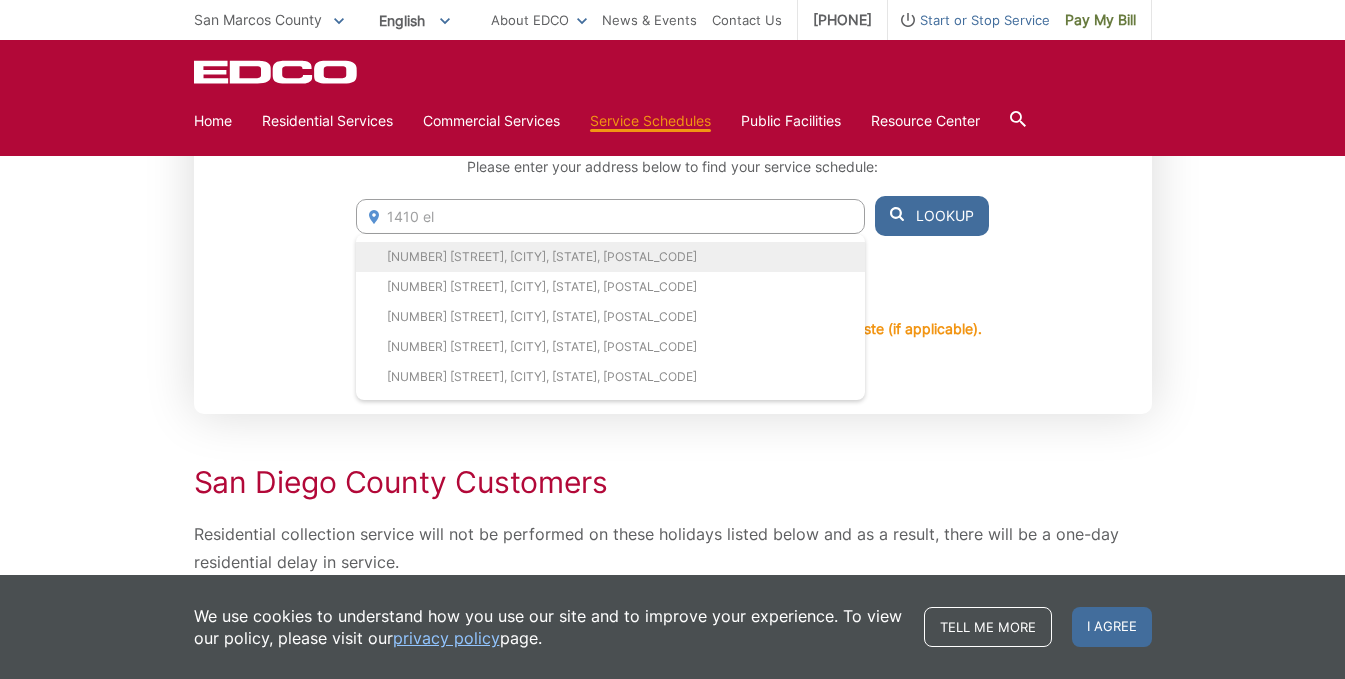 click on "[NUMBER] [STREET], [CITY], [STATE], [POSTAL_CODE]" at bounding box center [610, 257] 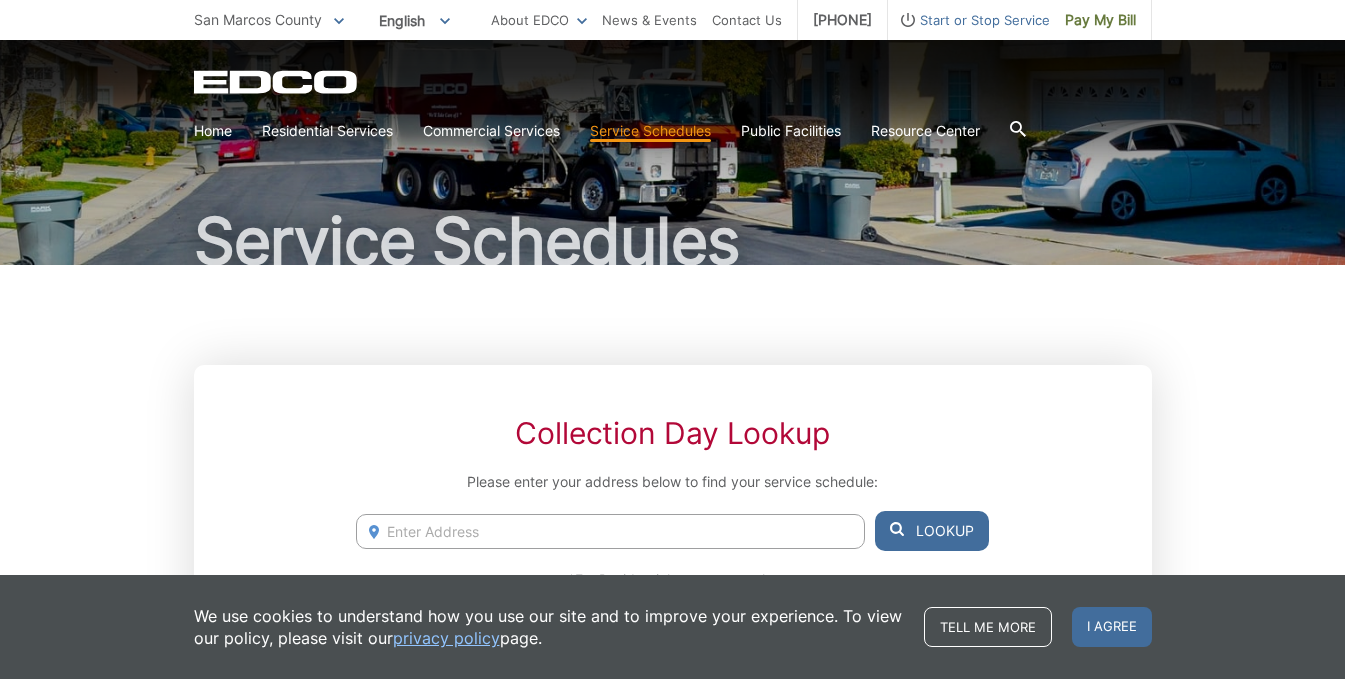 scroll, scrollTop: 200, scrollLeft: 0, axis: vertical 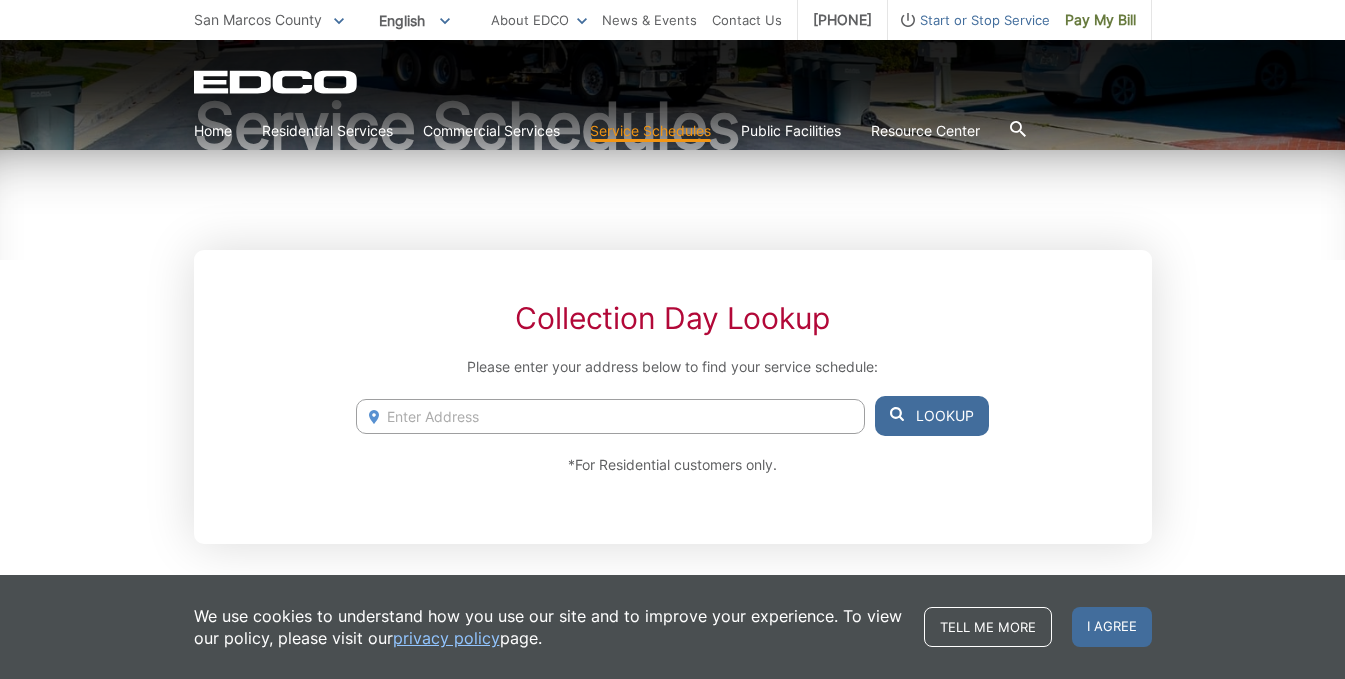 click at bounding box center (610, 416) 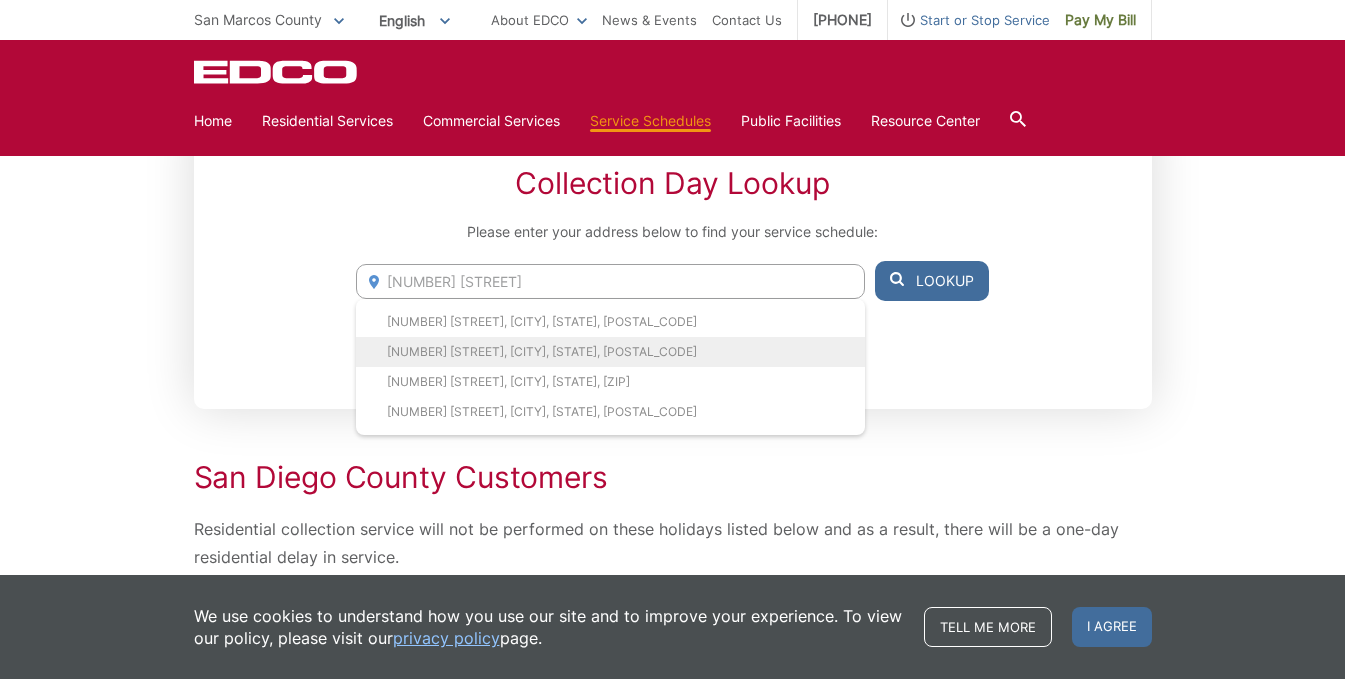 scroll, scrollTop: 300, scrollLeft: 0, axis: vertical 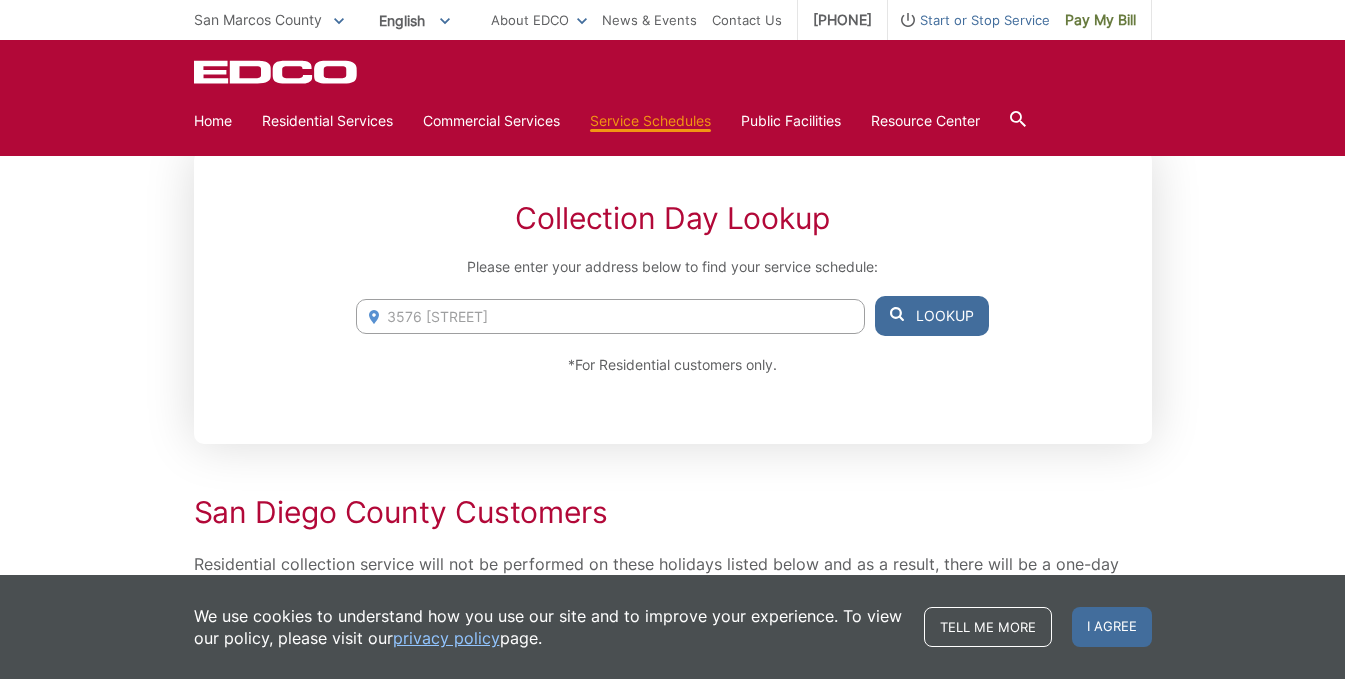 drag, startPoint x: 498, startPoint y: 320, endPoint x: 310, endPoint y: 365, distance: 193.31064 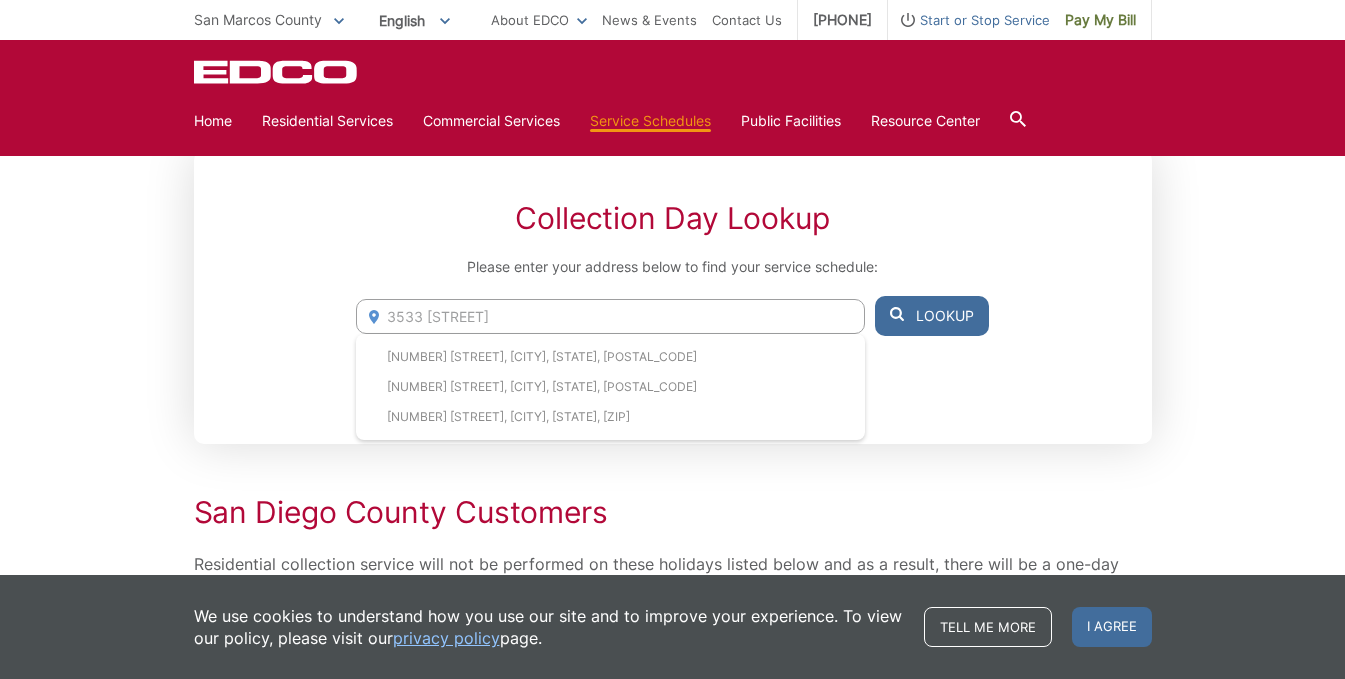 click on "3533 sea" at bounding box center (610, 316) 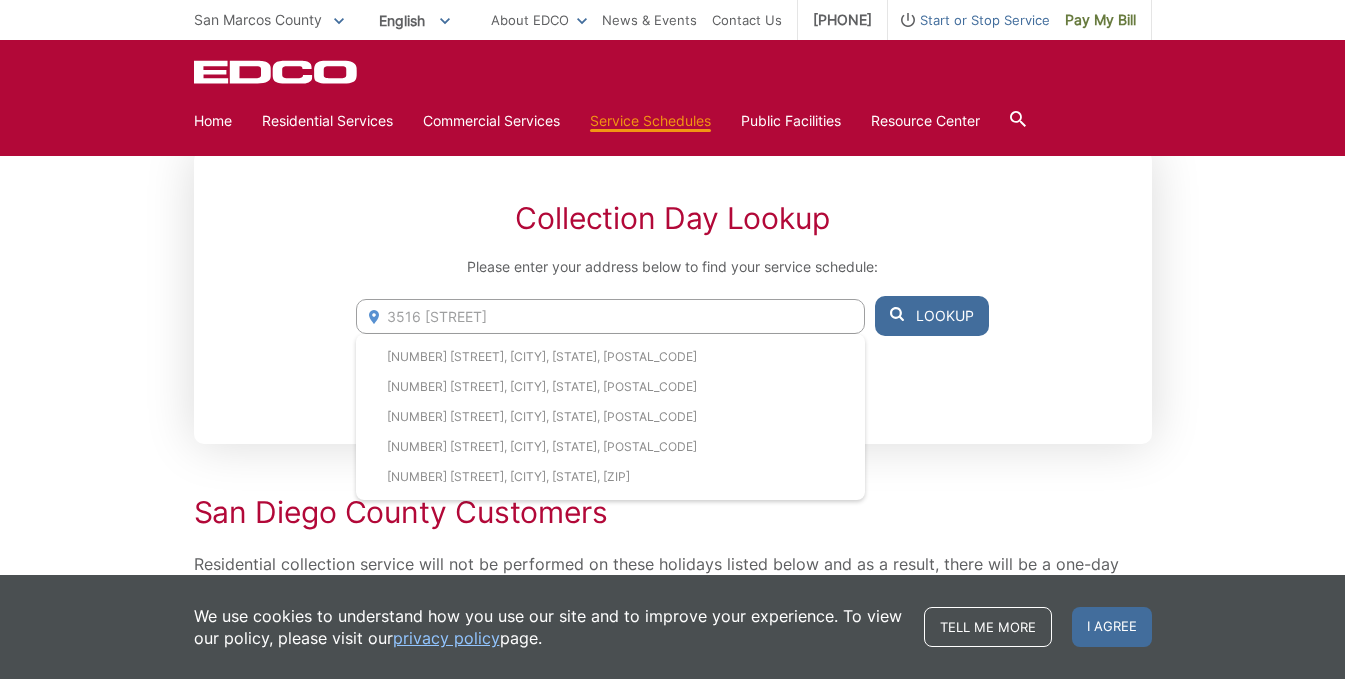click on "3516 sea" at bounding box center (610, 316) 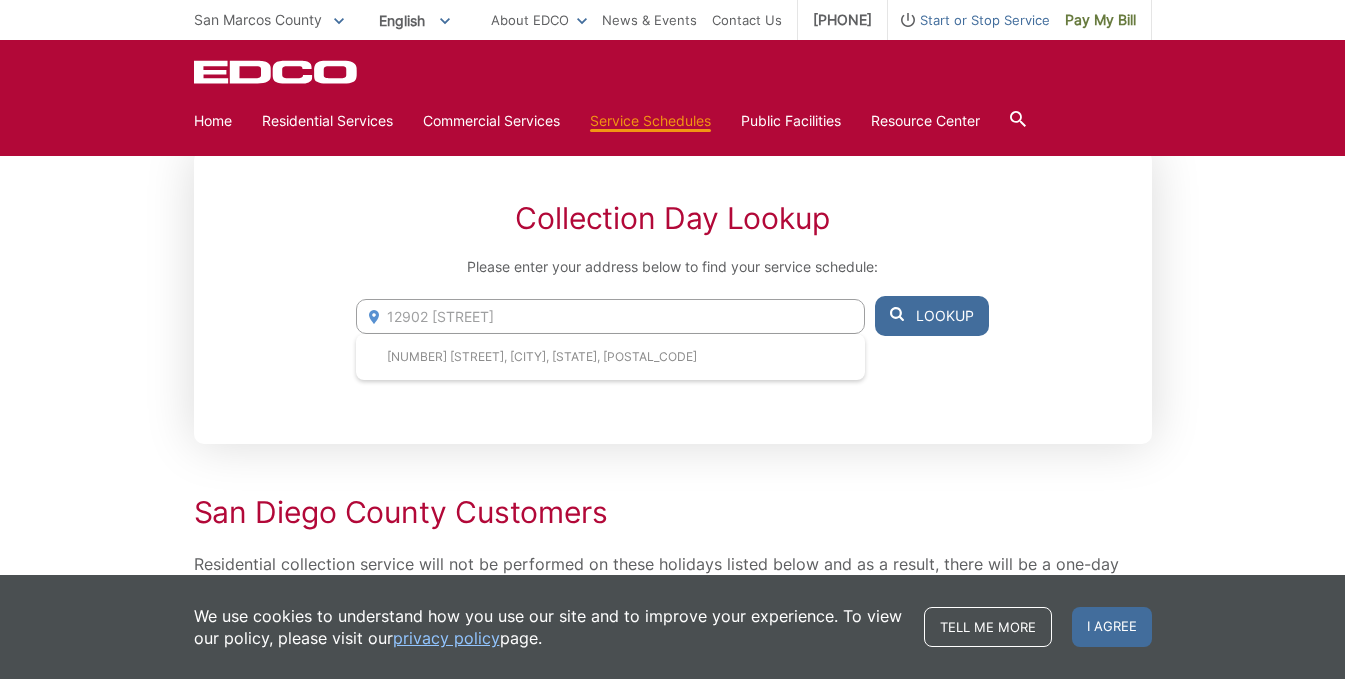 drag, startPoint x: 508, startPoint y: 311, endPoint x: 309, endPoint y: 320, distance: 199.20341 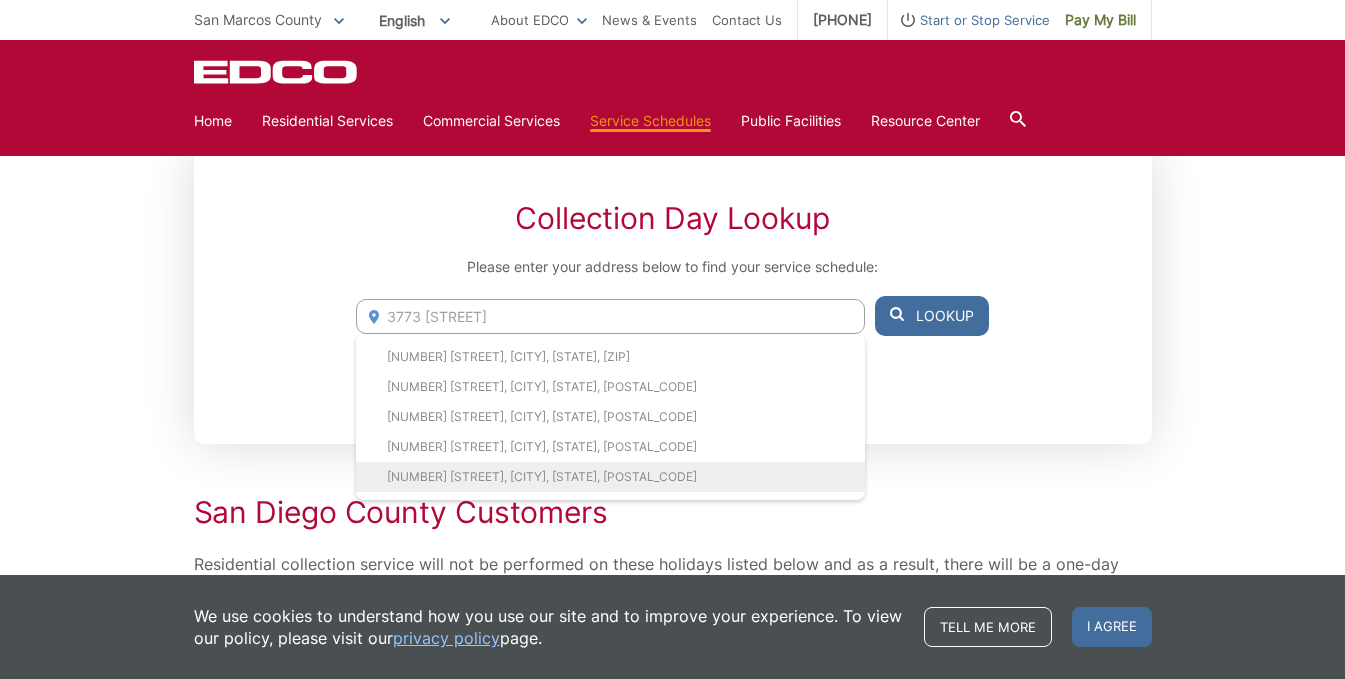 click on "3737 Caminito Carmel Landing, San Diego, CA, 92130" at bounding box center (610, 477) 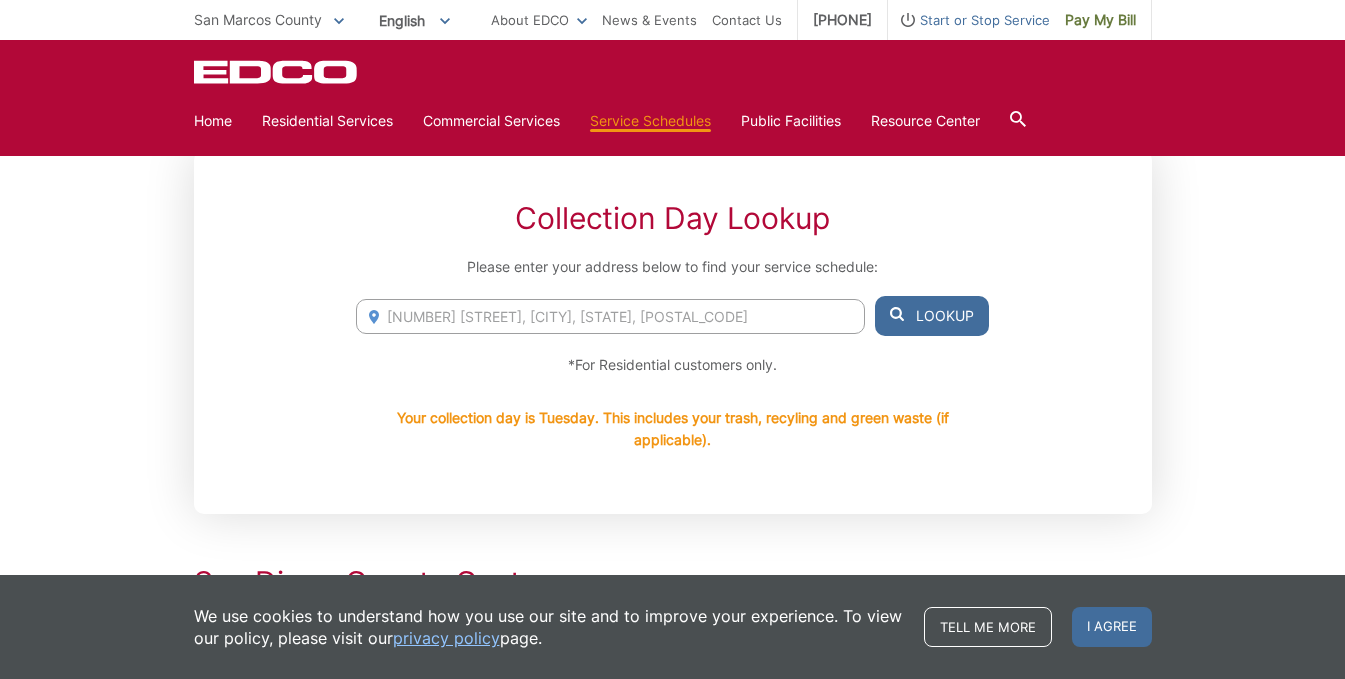 click on "3737 Caminito Carmel Landing, San Diego, CA, 92130" at bounding box center (610, 316) 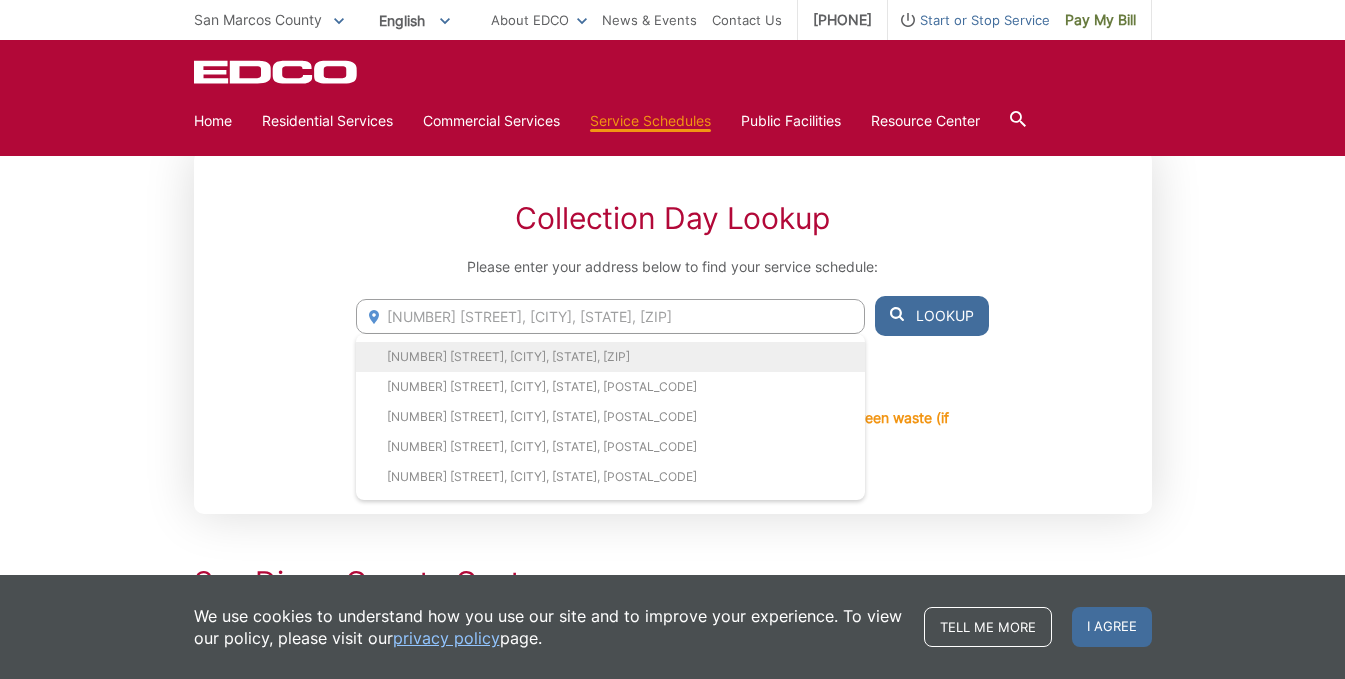 click on "3637 Caminito Carmel Landing, San Diego, CA, 92130" at bounding box center (610, 357) 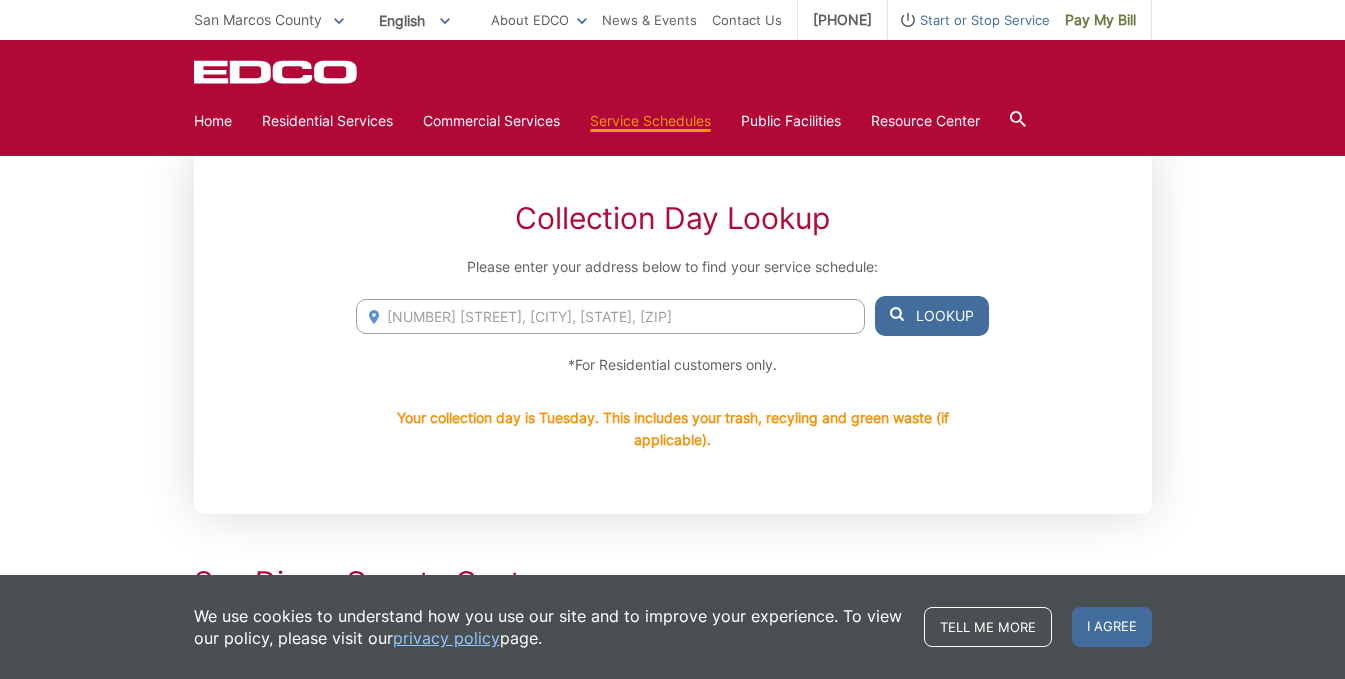 click on "3637 Caminito Carmel Landing, San Diego, CA, 92130" at bounding box center [610, 316] 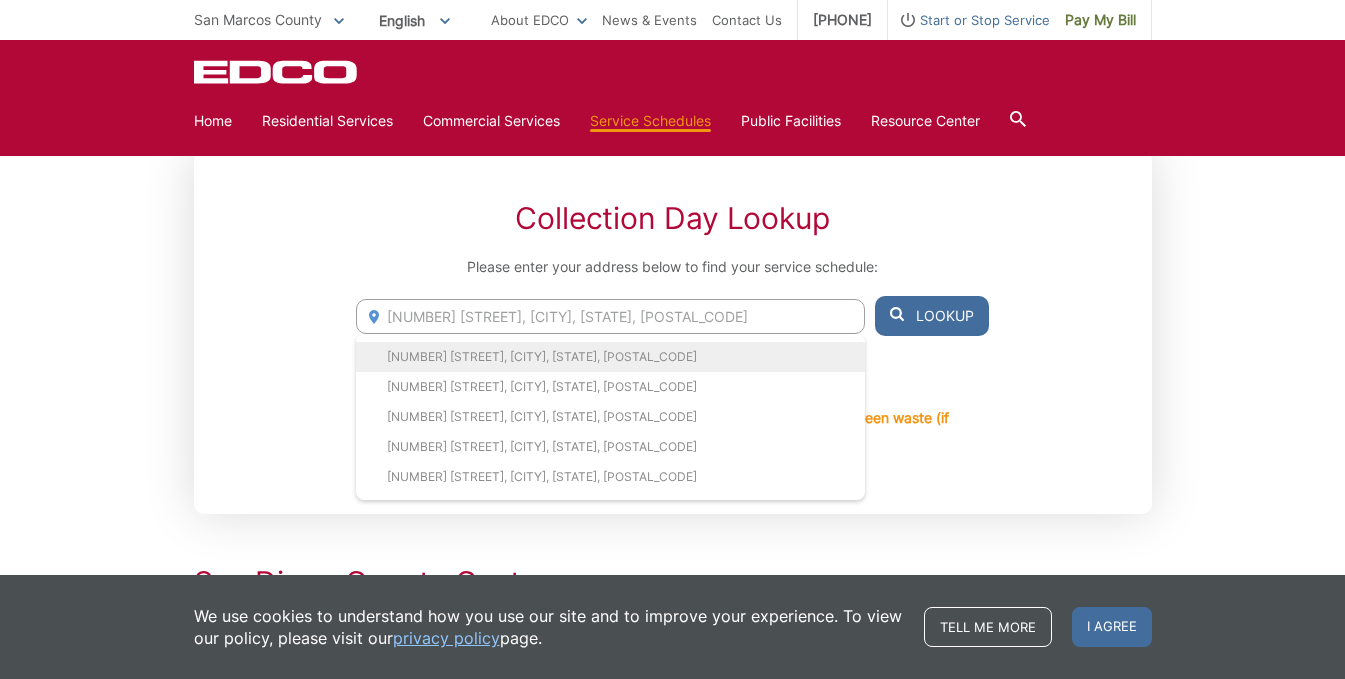 click on "3513 Caminito Carmel Landing, San Diego, CA, 92130" at bounding box center (610, 357) 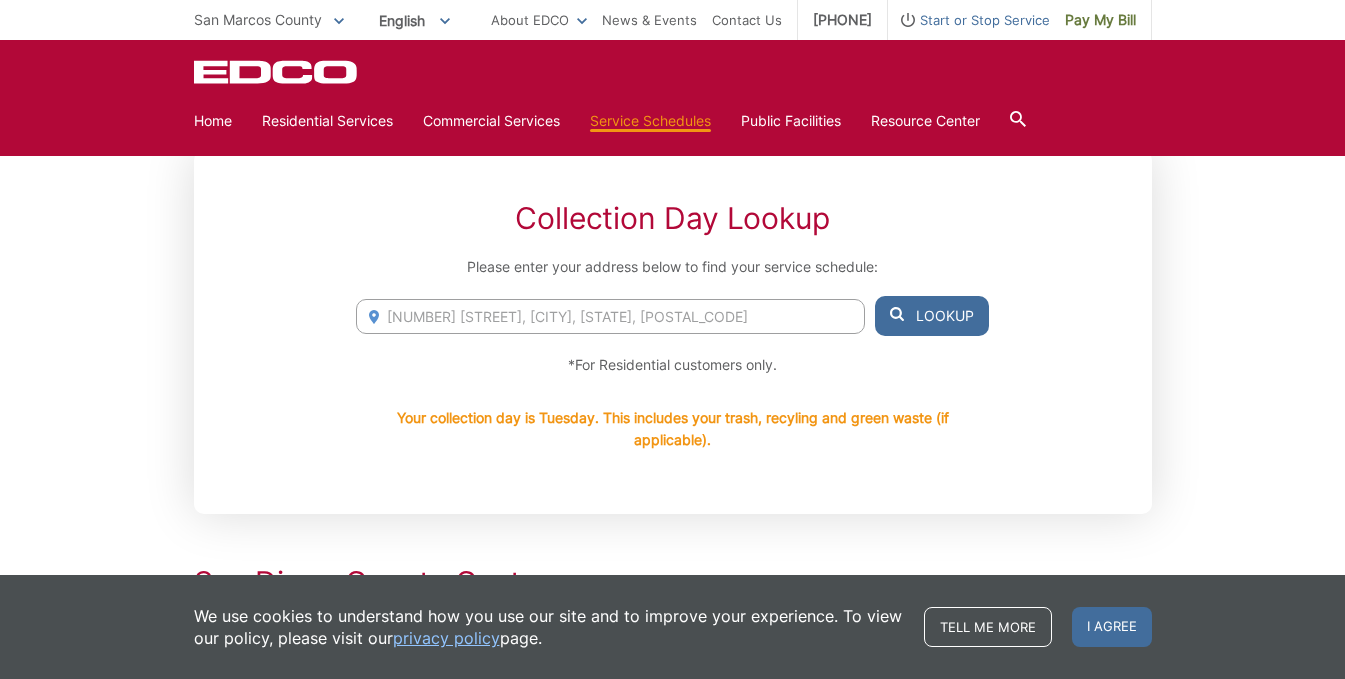 click on "3513 Caminito Carmel Landing, San Diego, CA, 92130" at bounding box center [610, 316] 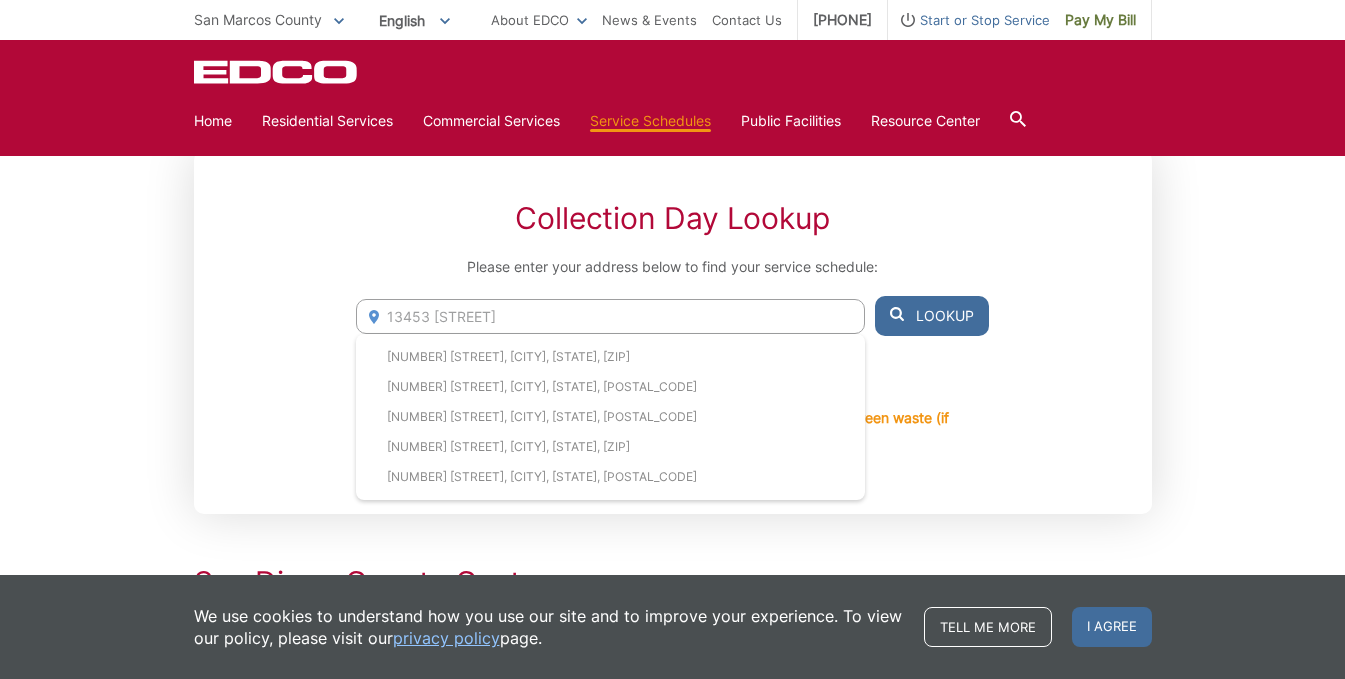 click on "13453 cami 13053 Camino Del Valle, Poway, CA, 92064 13450 Caminito Mendiola, San Diego, CA, 92130 1345 Camino Linda Dr, San Marcos, CA, 92078 1453 Camino De Vela, San Marcos, CA, 92069 13543 Campo Road, Jamul, CA, 91935
Lookup" at bounding box center (672, 316) 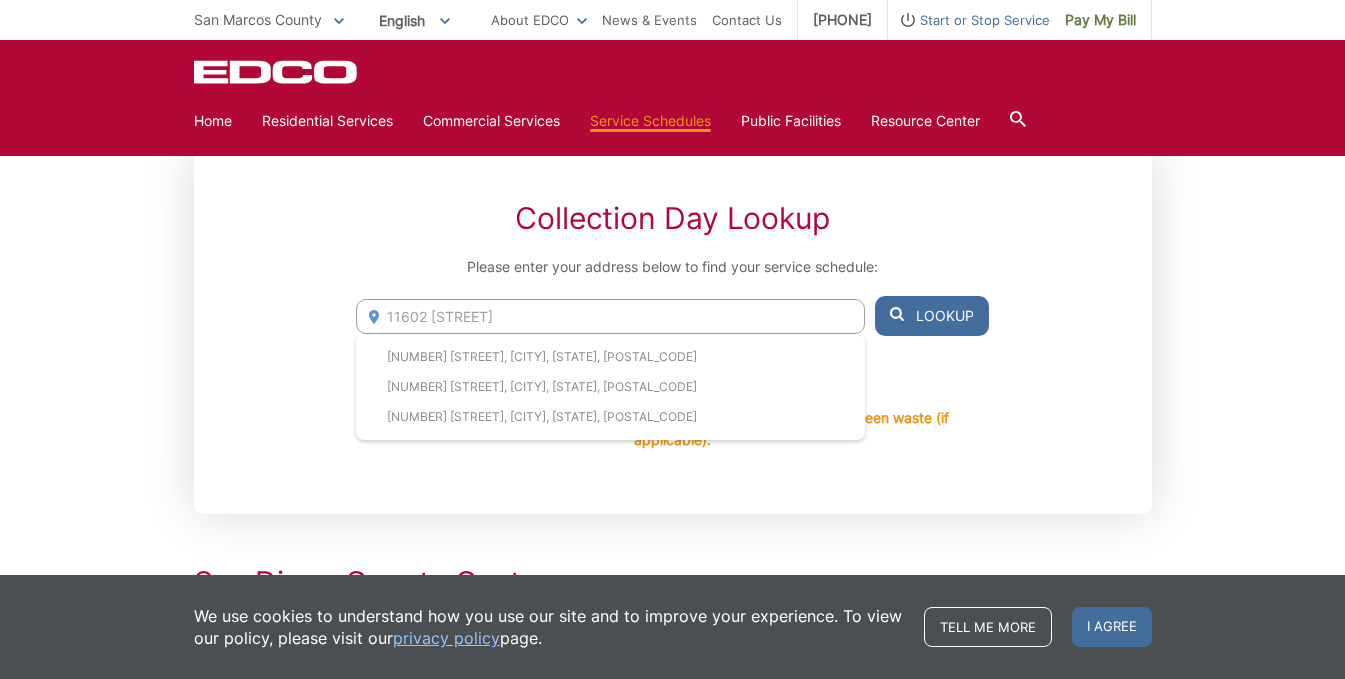click on "11602 par 13602 Parise Dr, La Mirada, CA, 90638 1102 Paraiso Ave, Spring Valley, CA, 91977 14602 Jeff Park Lane, Poway, CA, 92064
Lookup" at bounding box center [672, 316] 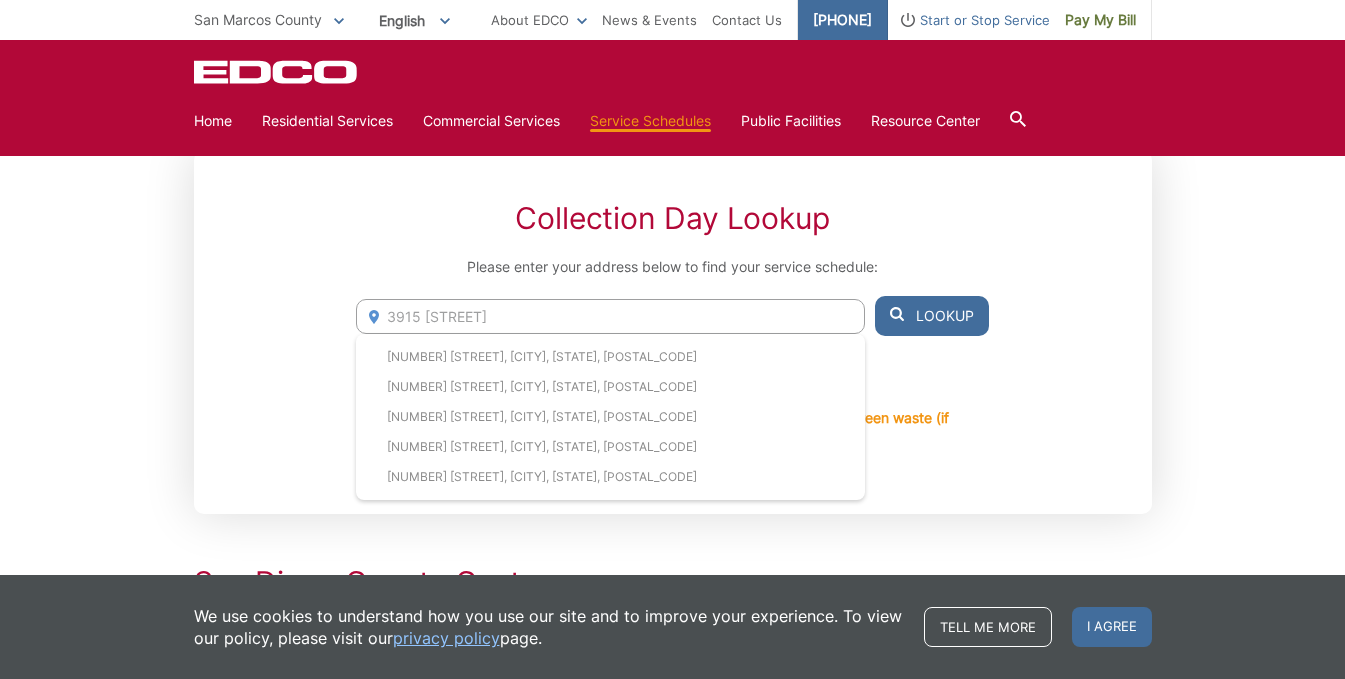 type on "3915 lago" 